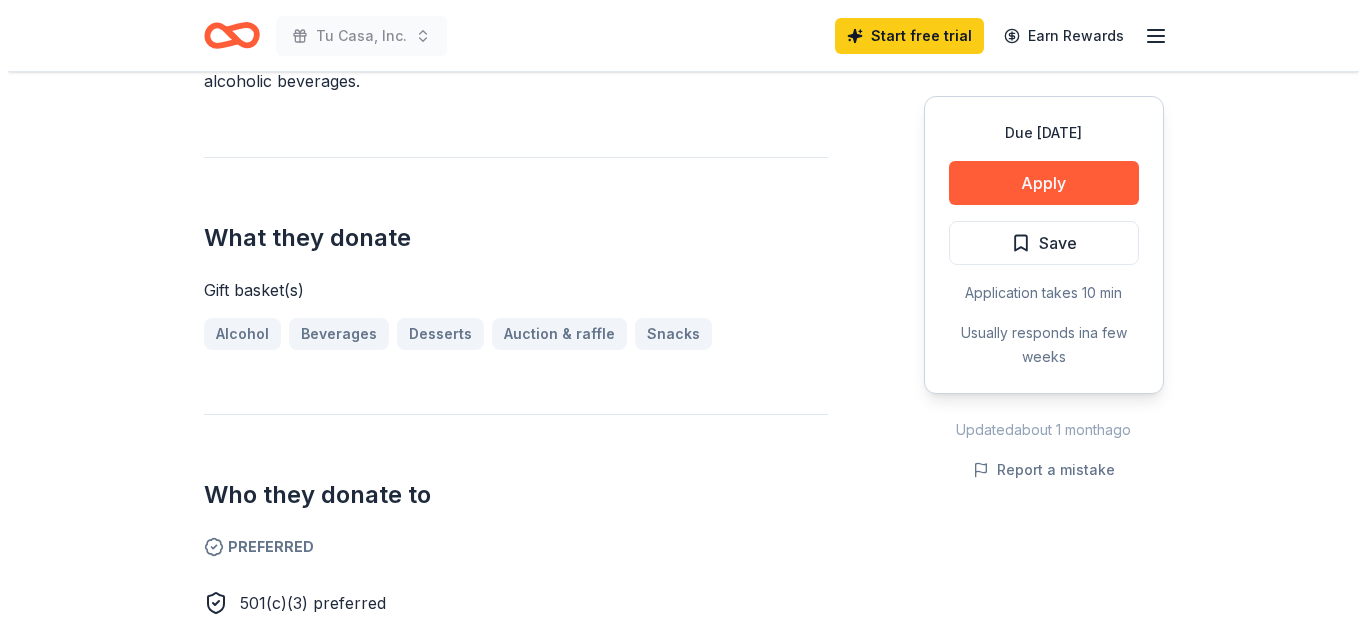 scroll, scrollTop: 700, scrollLeft: 0, axis: vertical 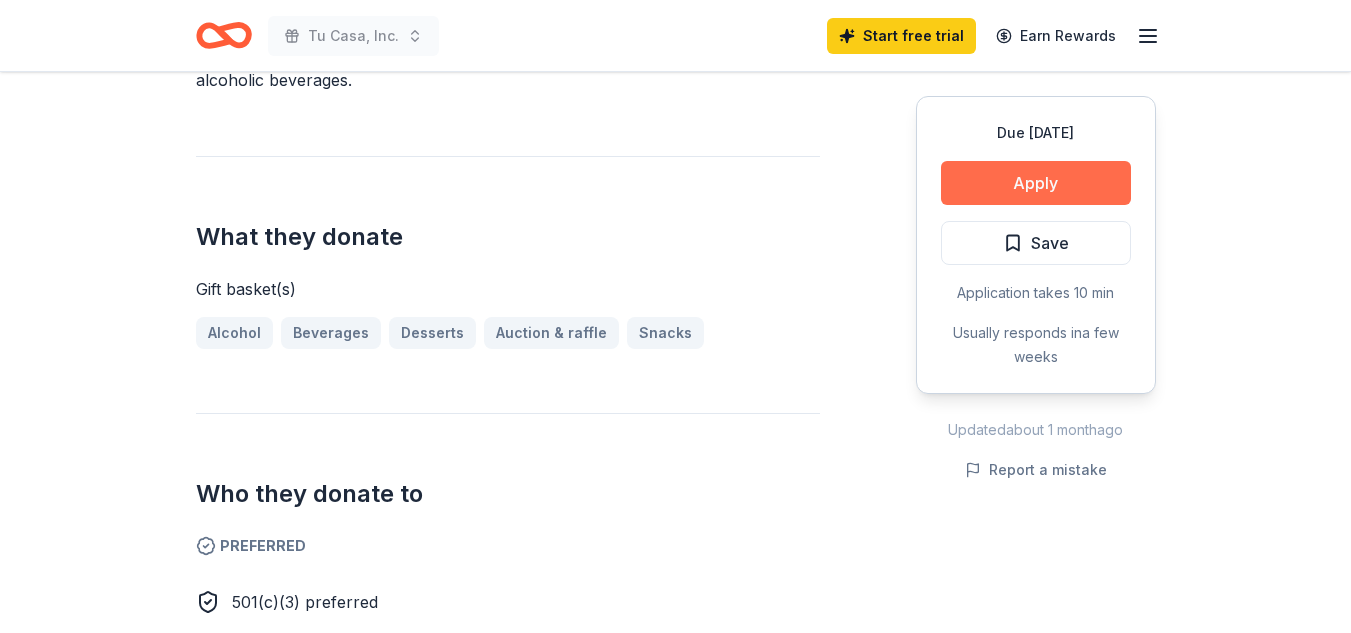 click on "Apply" at bounding box center (1036, 183) 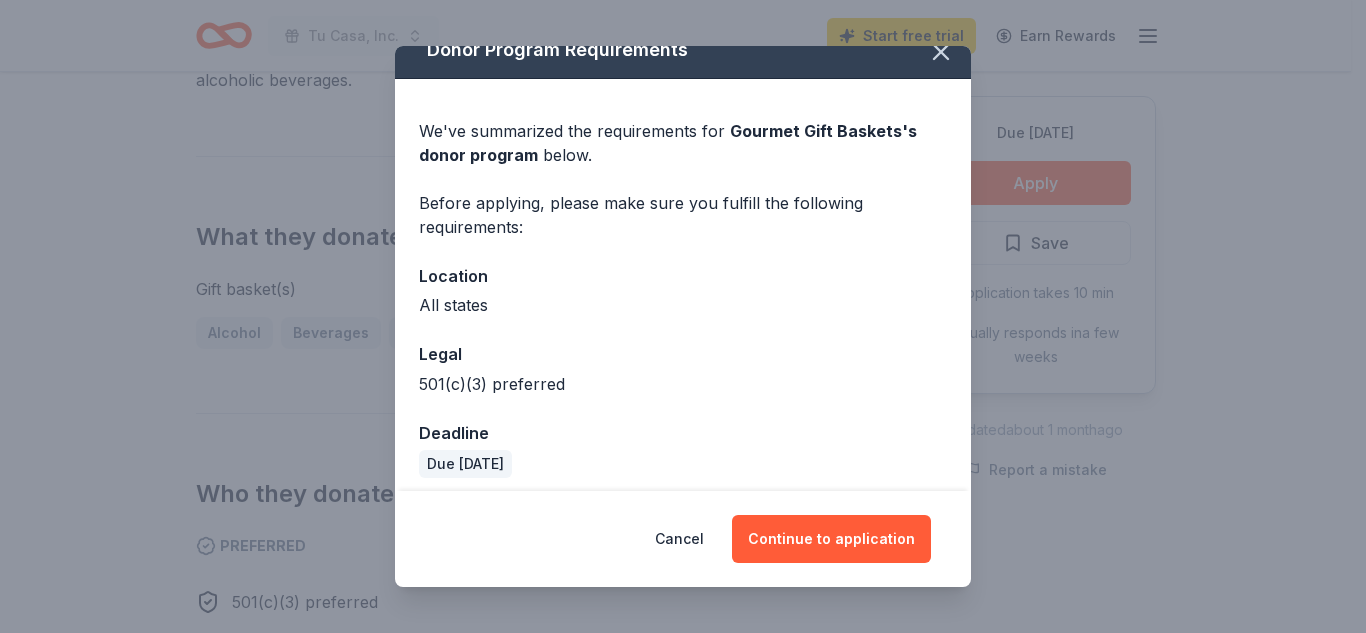 scroll, scrollTop: 35, scrollLeft: 0, axis: vertical 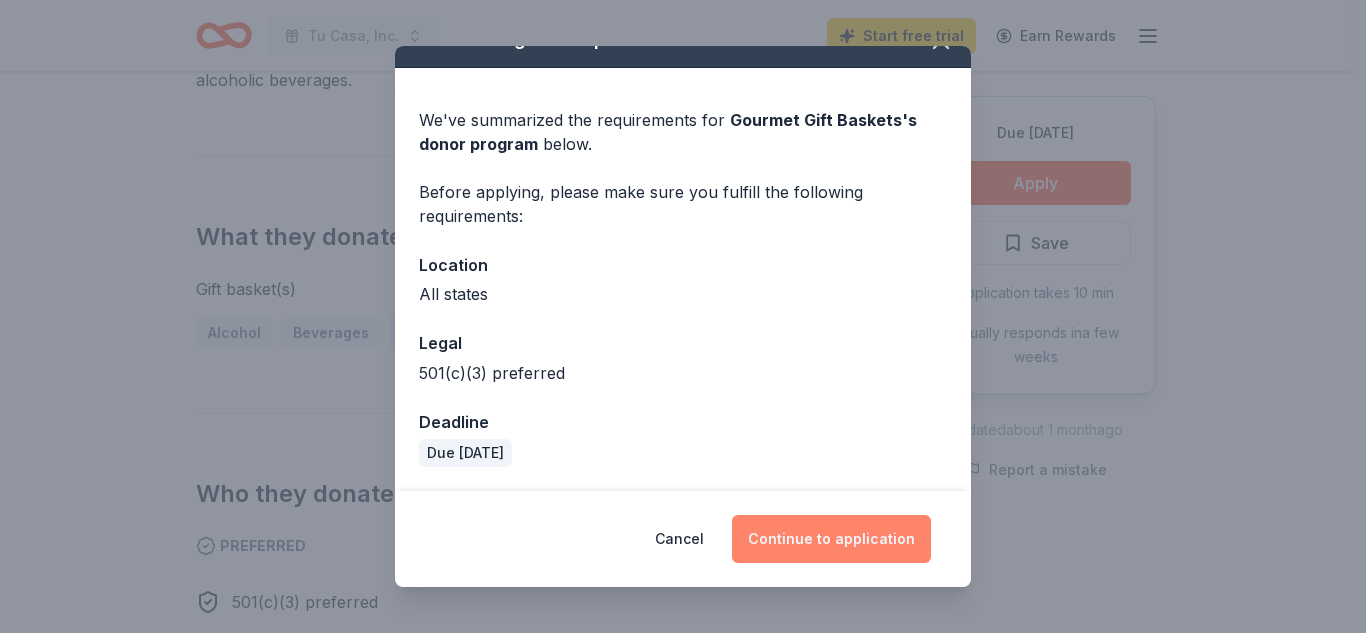 click on "Continue to application" at bounding box center [831, 539] 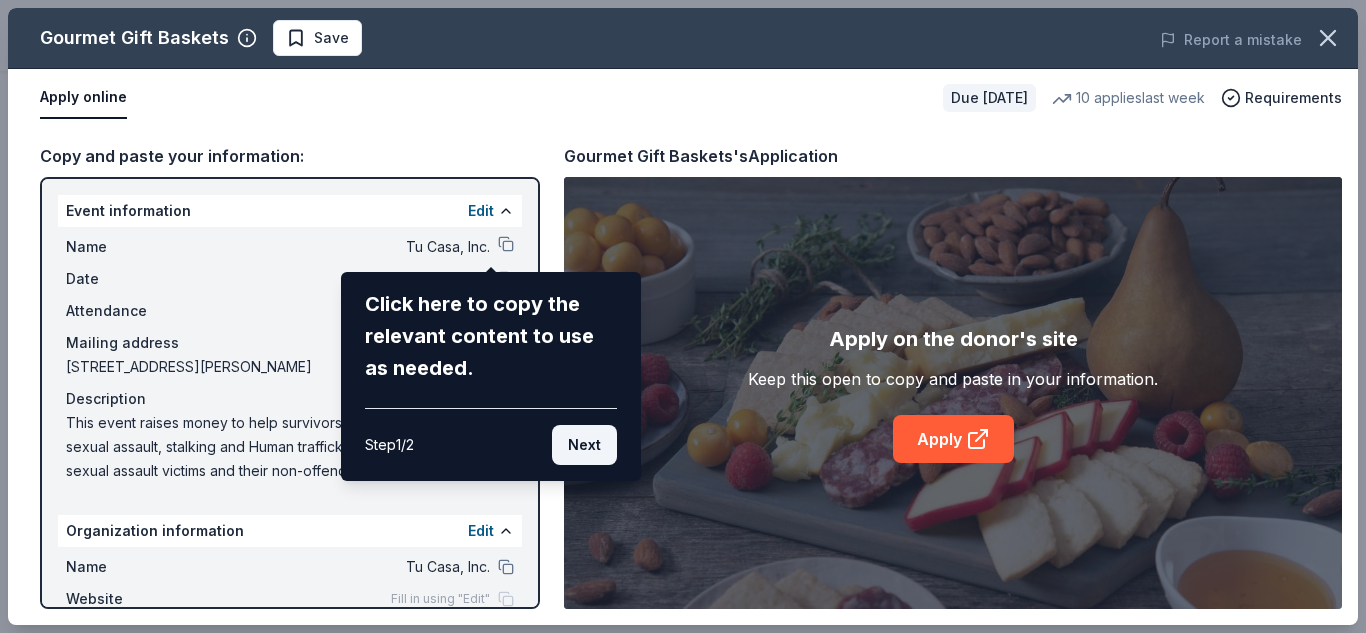 click on "Next" at bounding box center [584, 445] 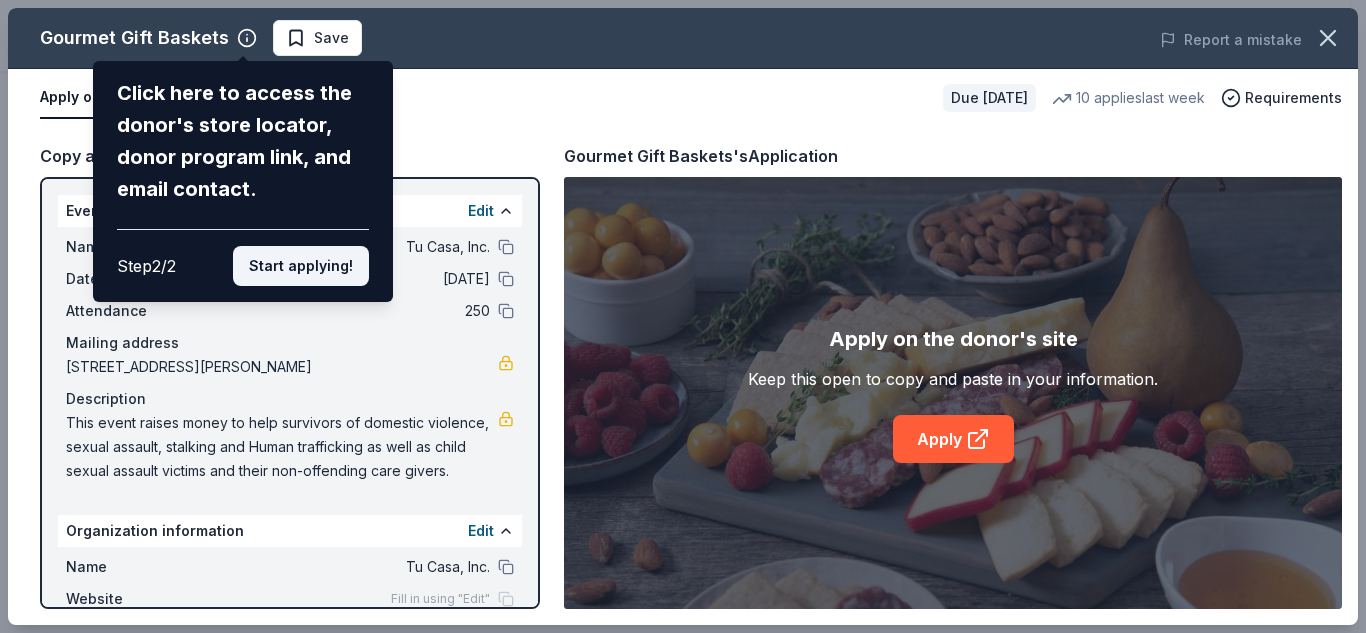 click on "Start applying!" at bounding box center [301, 266] 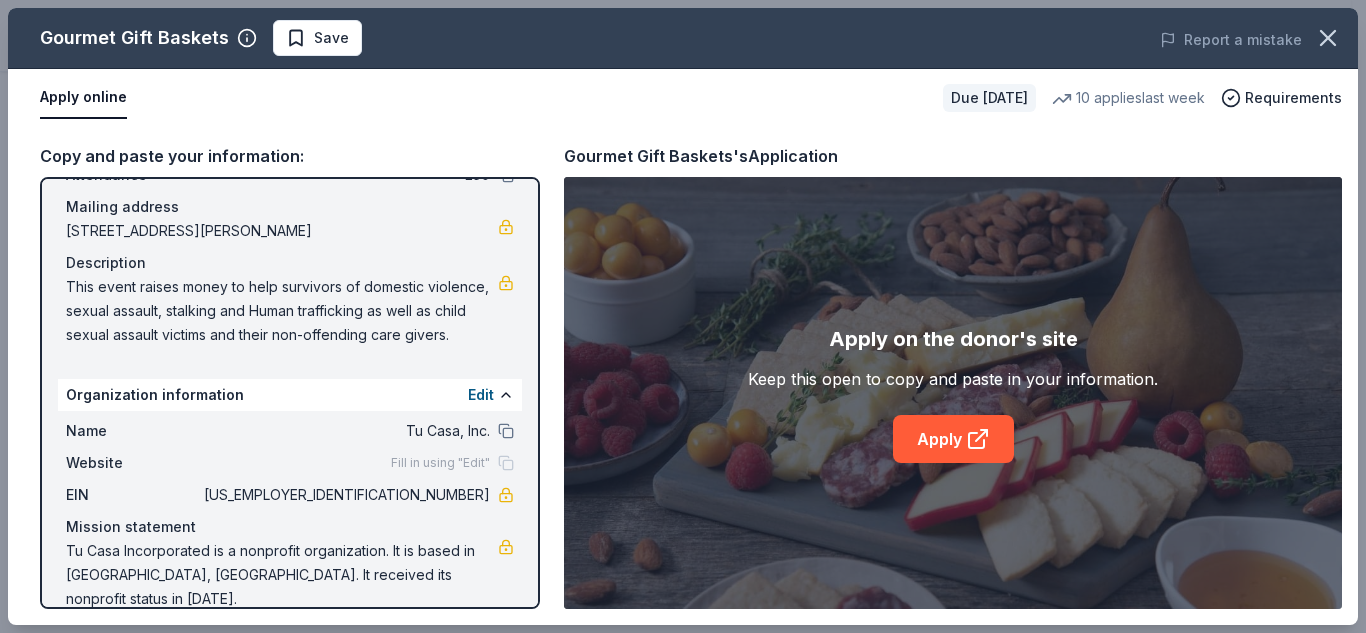 scroll, scrollTop: 140, scrollLeft: 0, axis: vertical 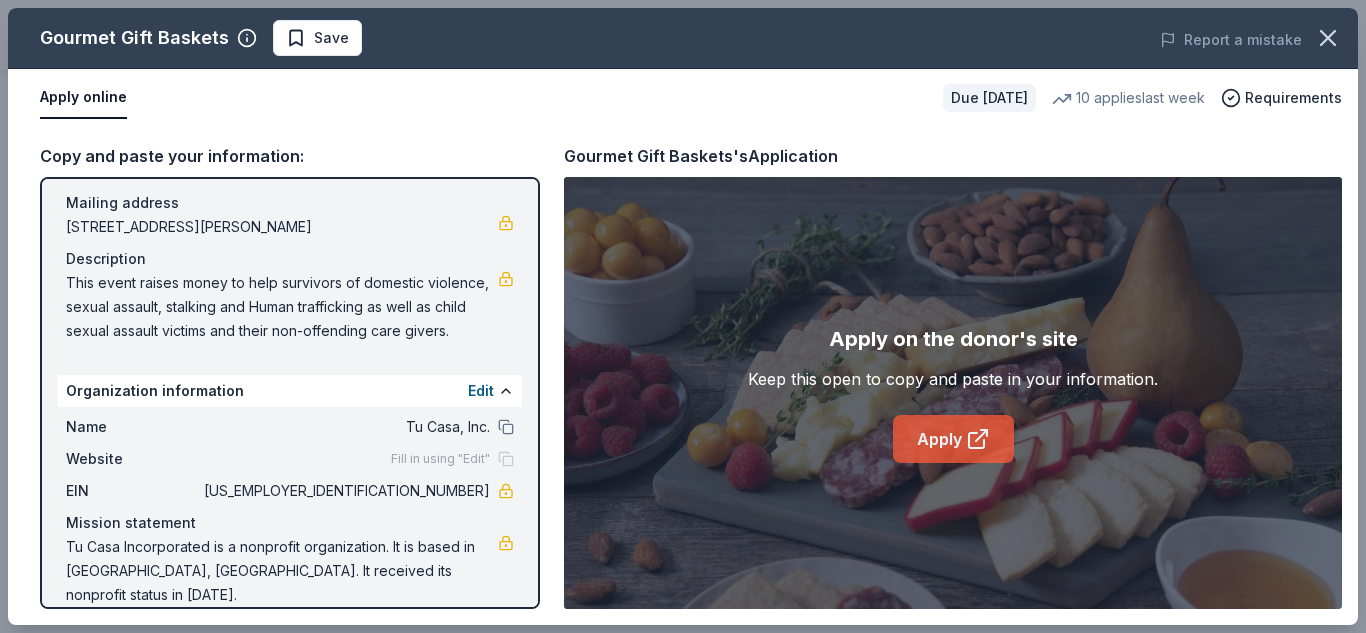 click on "Apply" at bounding box center [953, 439] 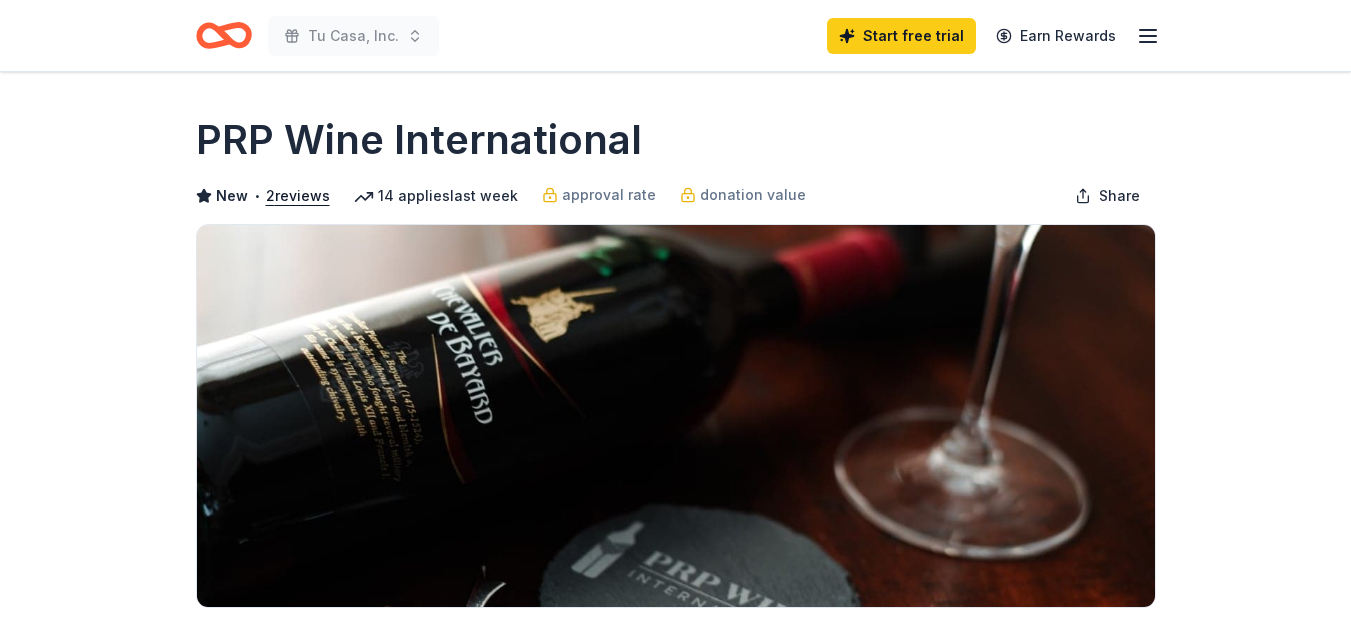 scroll, scrollTop: 0, scrollLeft: 0, axis: both 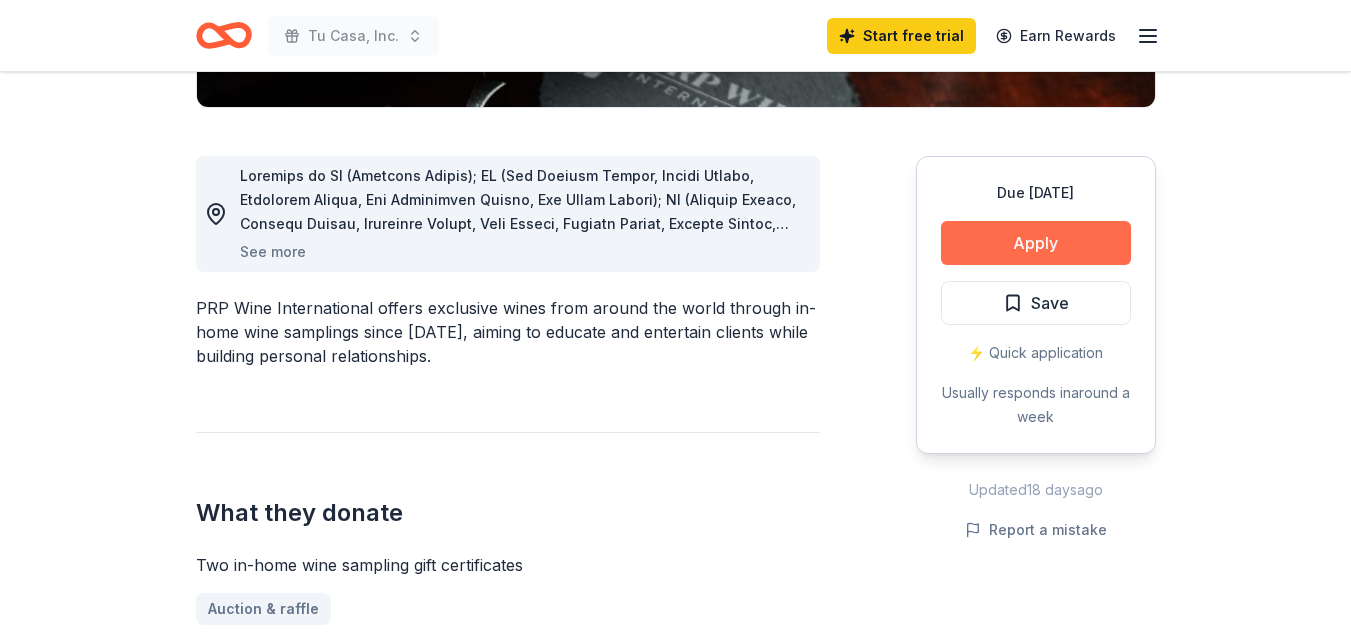 click on "Apply" at bounding box center [1036, 243] 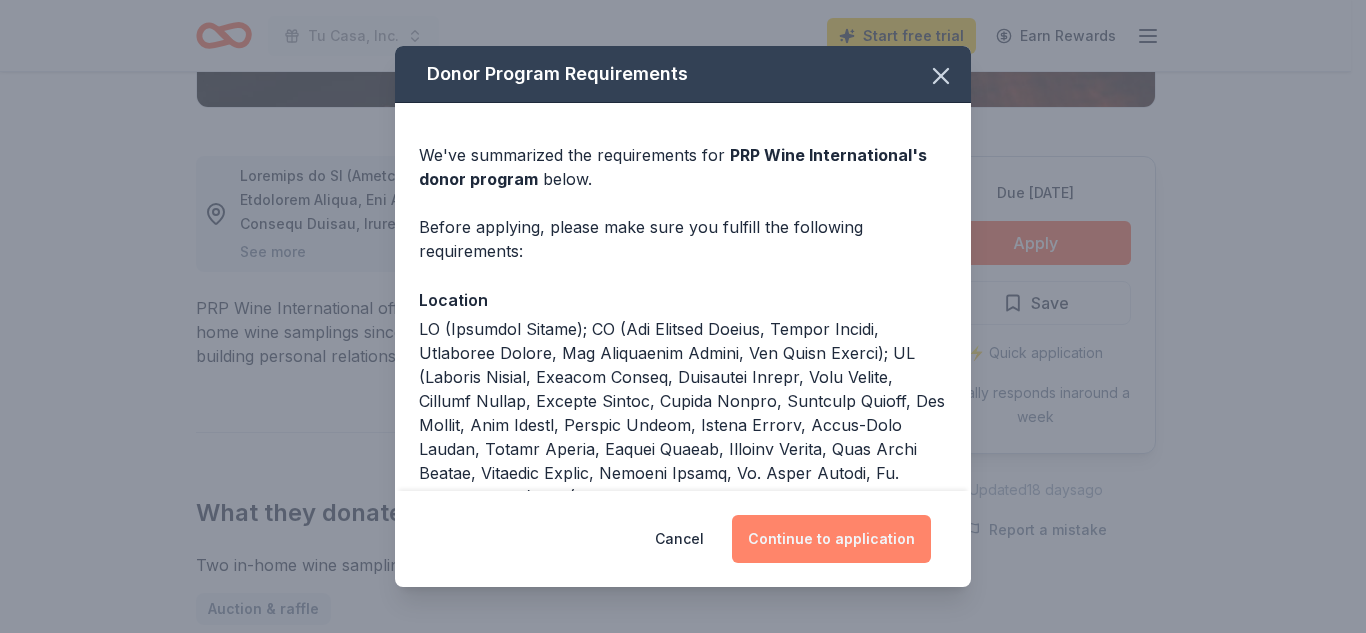 click on "Continue to application" at bounding box center [831, 539] 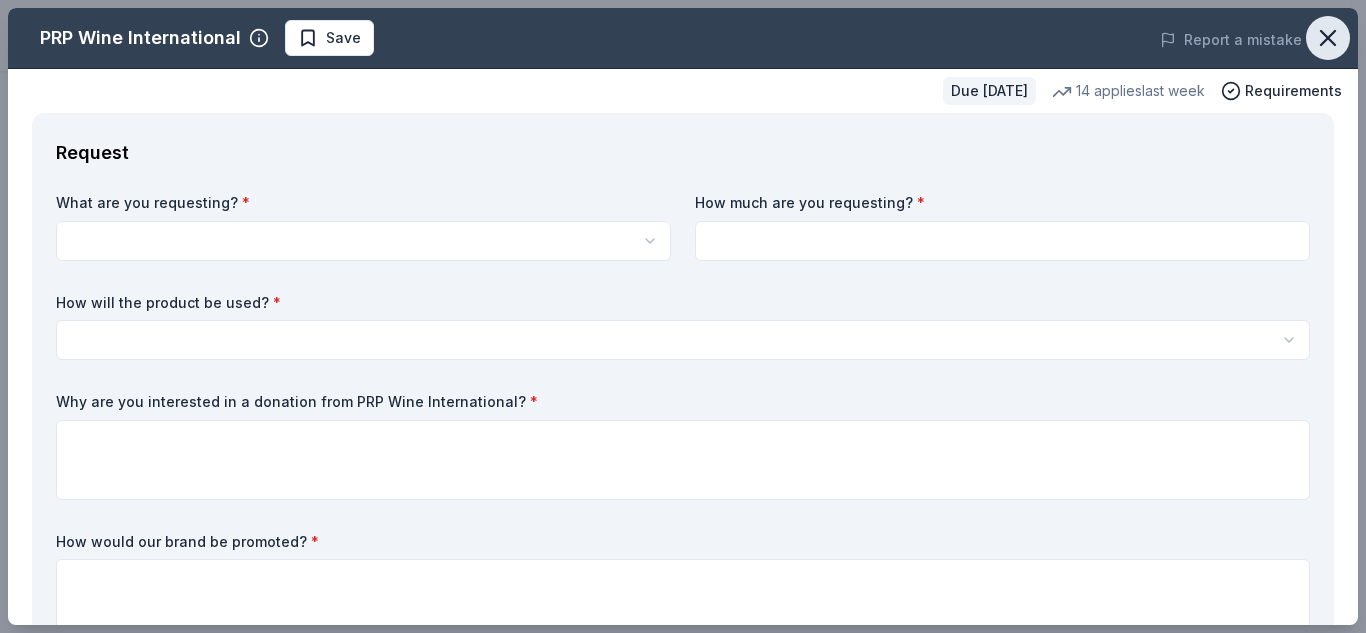 click 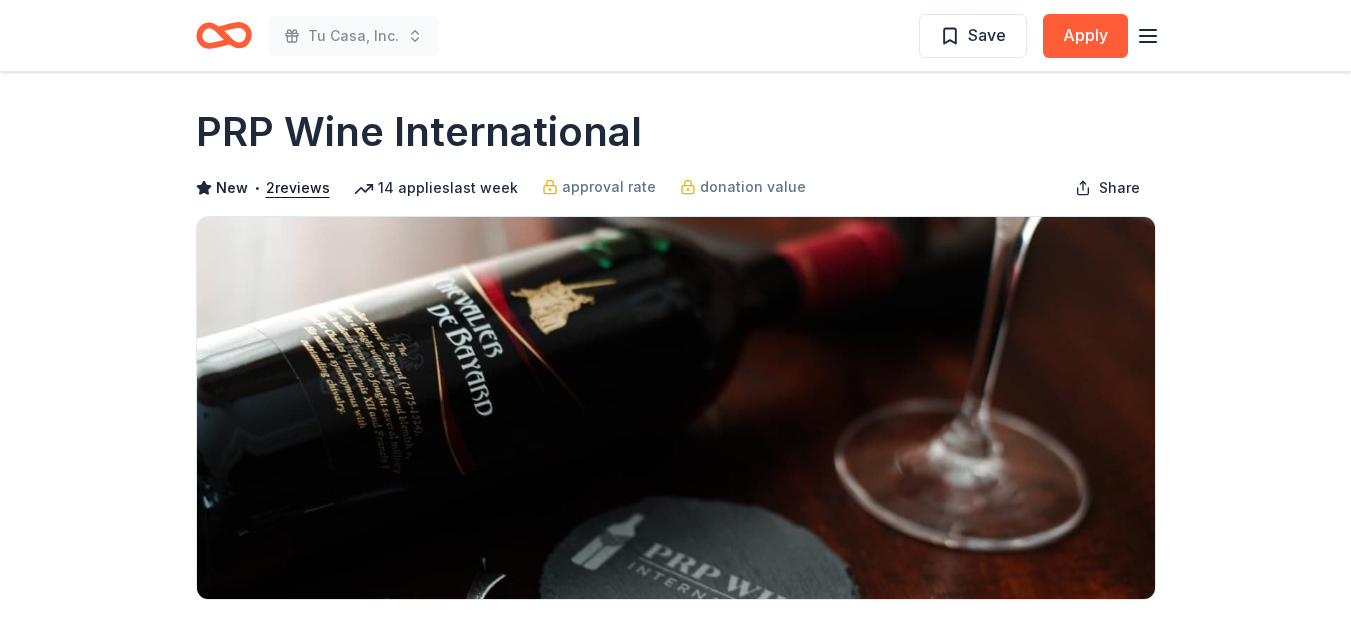 scroll, scrollTop: 0, scrollLeft: 0, axis: both 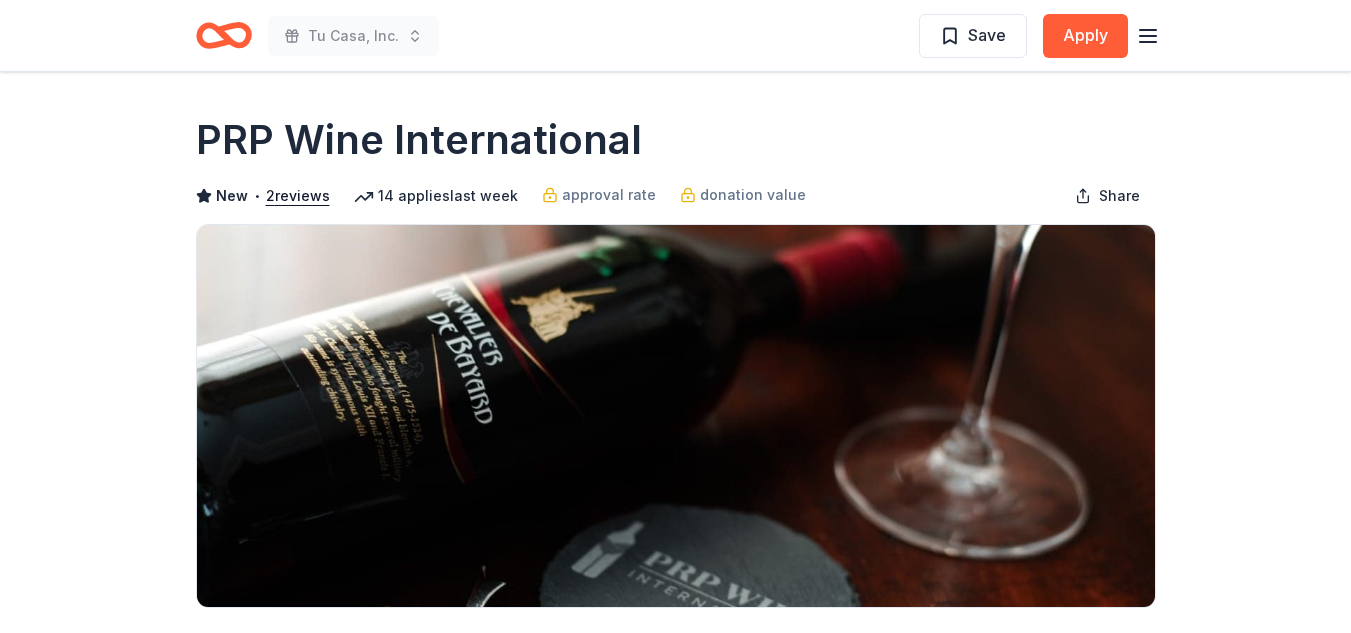 drag, startPoint x: 726, startPoint y: 129, endPoint x: 272, endPoint y: 134, distance: 454.02753 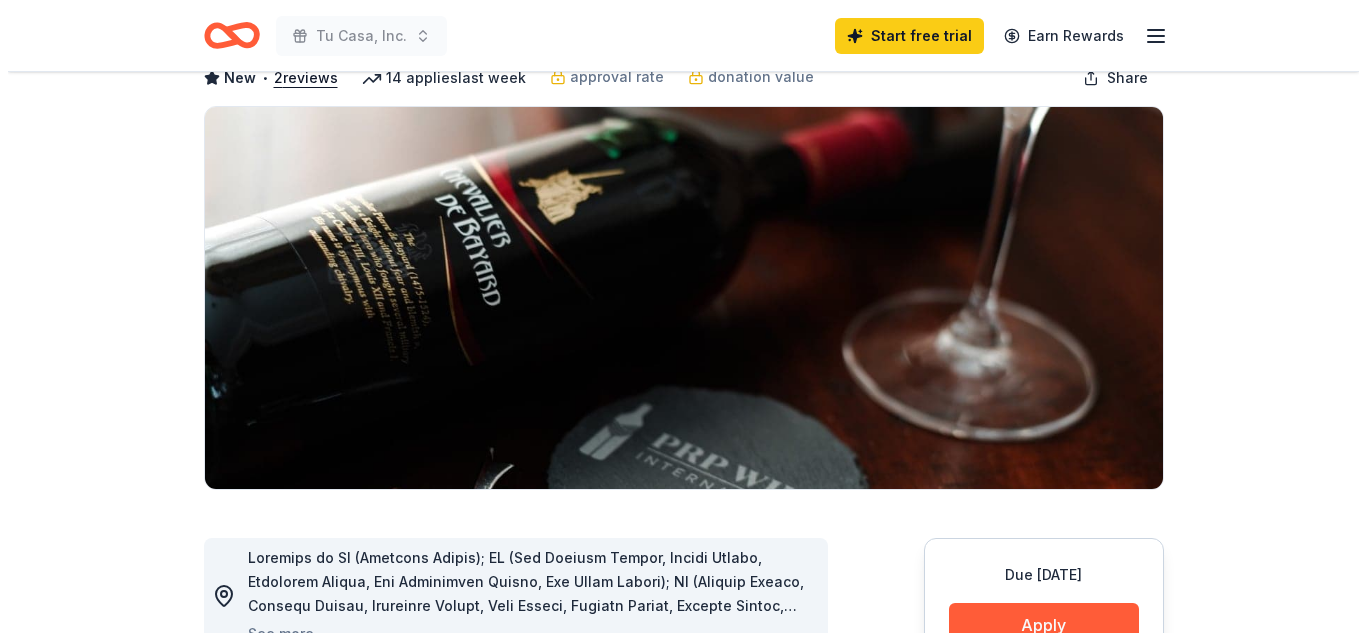 scroll, scrollTop: 300, scrollLeft: 0, axis: vertical 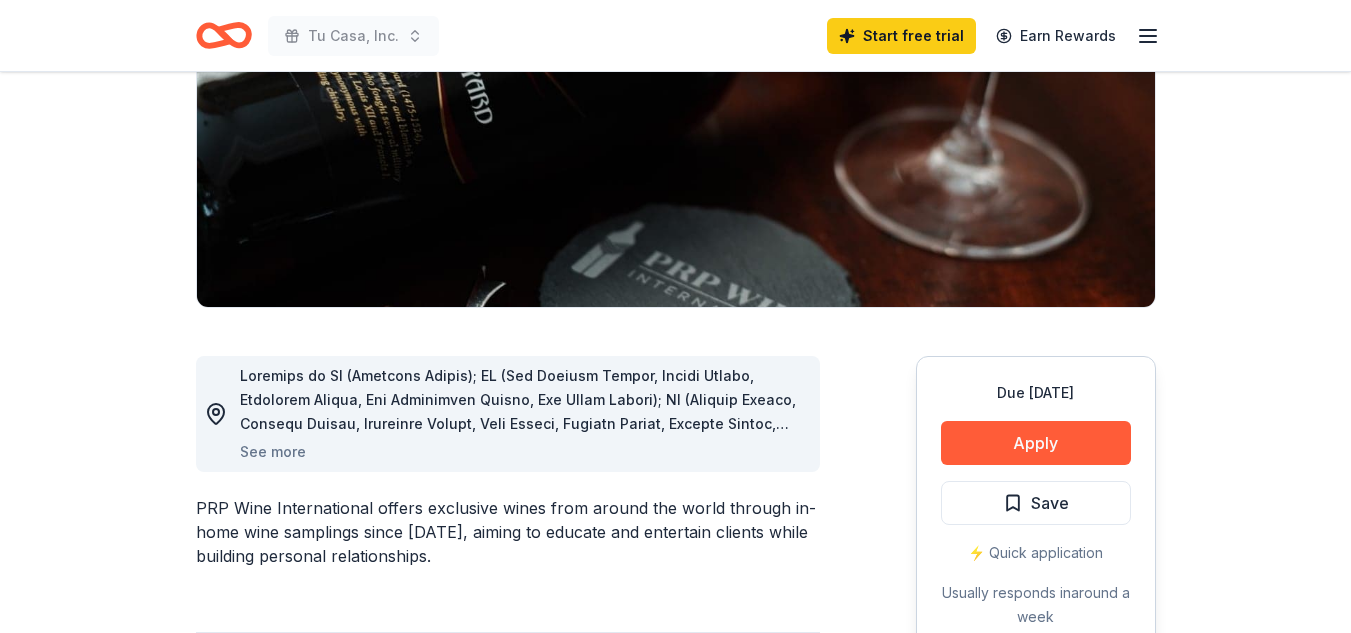 drag, startPoint x: 609, startPoint y: 368, endPoint x: 227, endPoint y: 512, distance: 408.2401 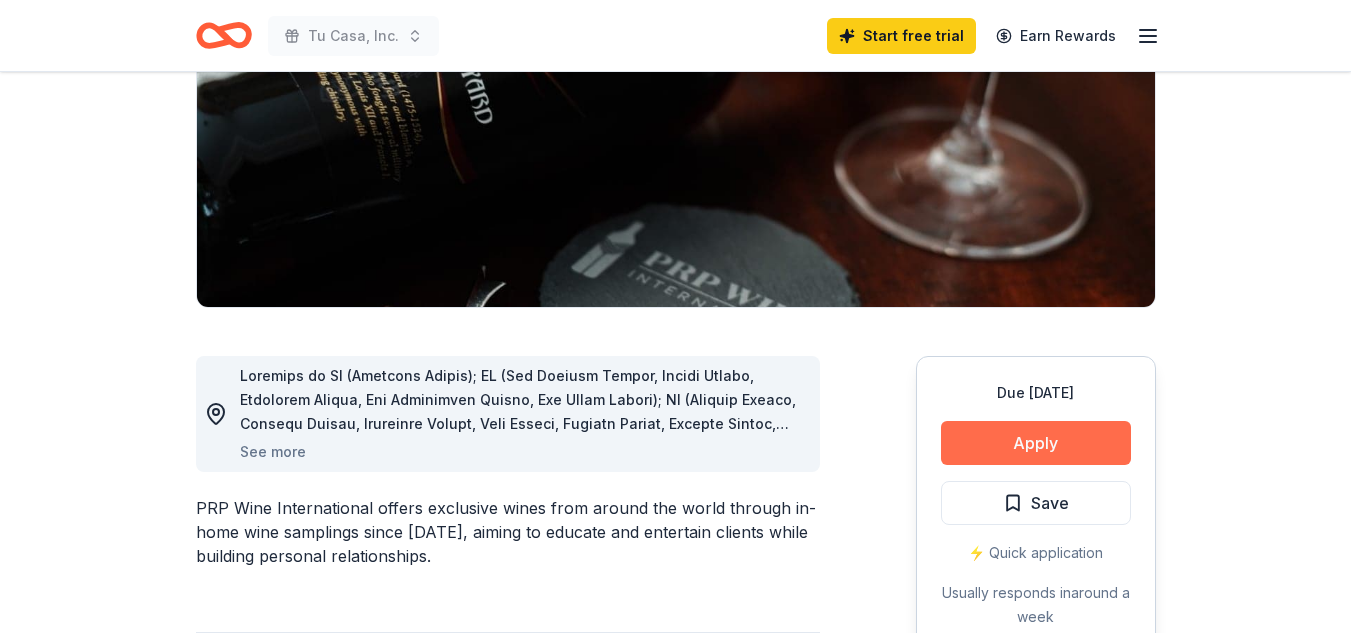 click on "Apply" at bounding box center (1036, 443) 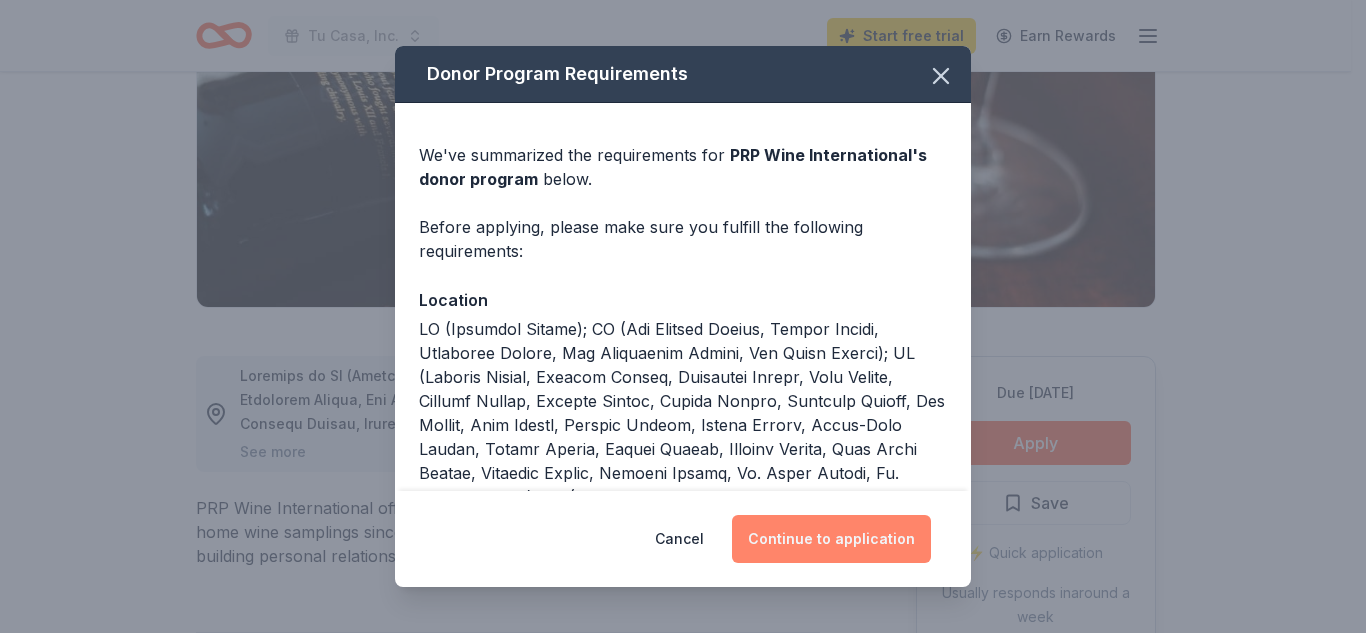 click on "Continue to application" at bounding box center [831, 539] 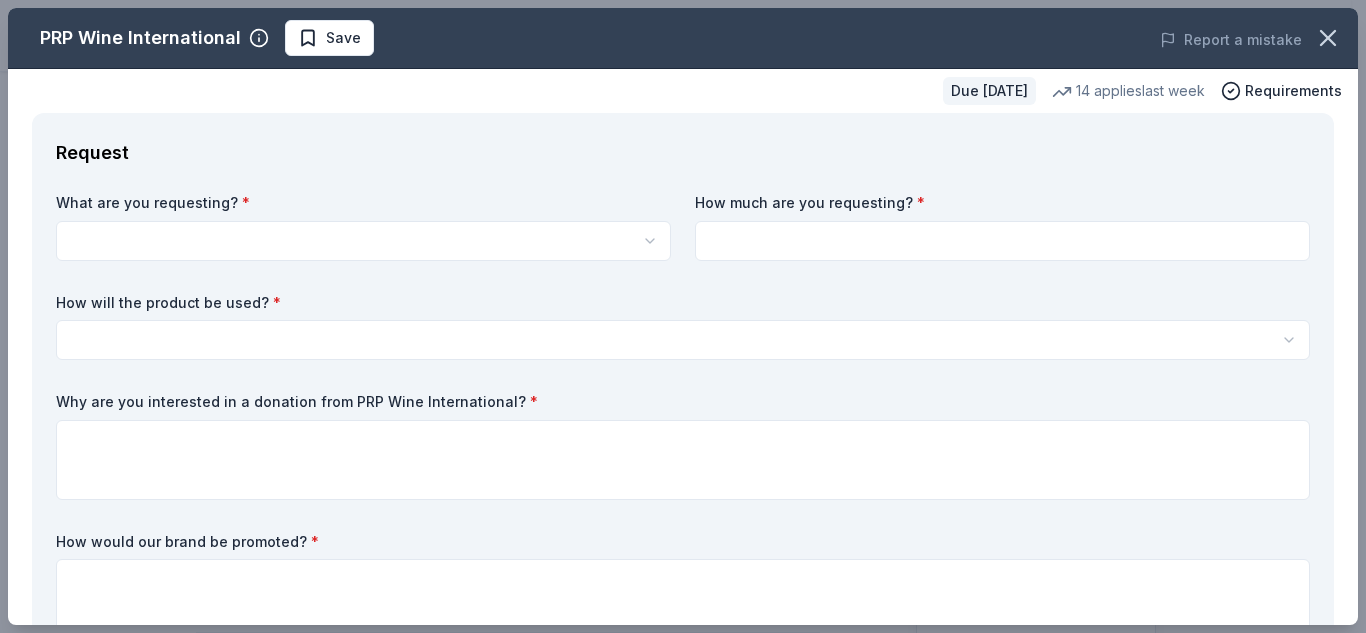 drag, startPoint x: 278, startPoint y: 198, endPoint x: 91, endPoint y: 198, distance: 187 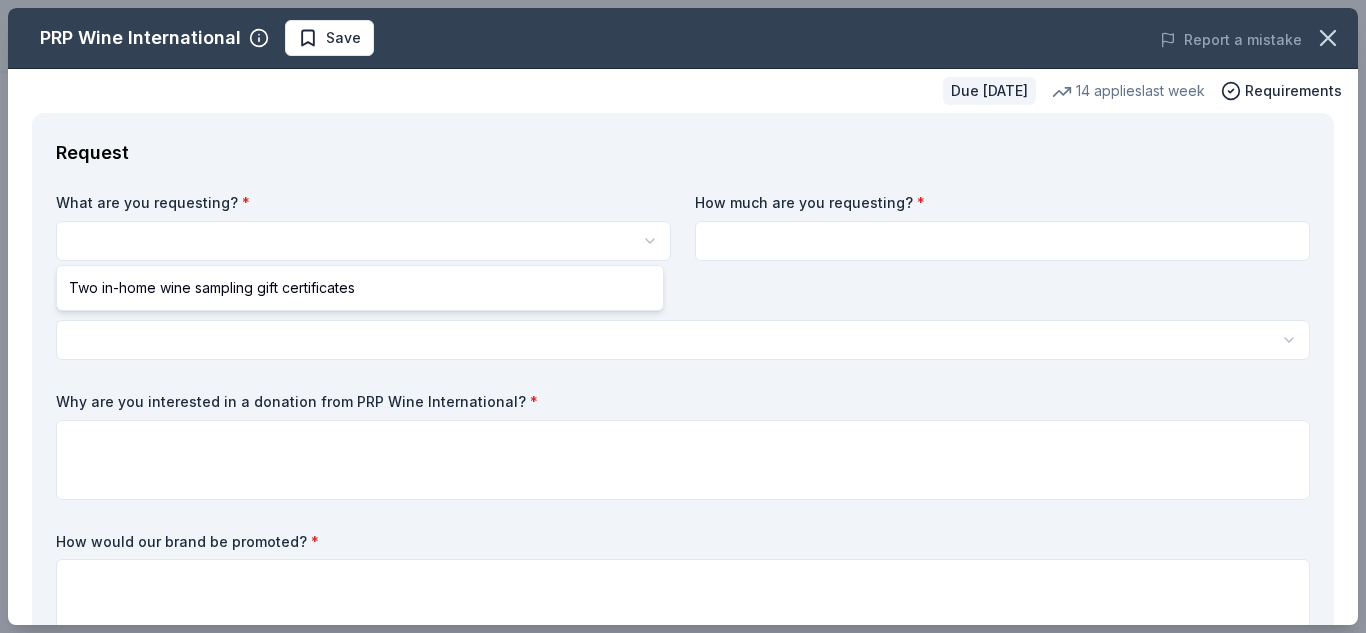 scroll, scrollTop: 0, scrollLeft: 0, axis: both 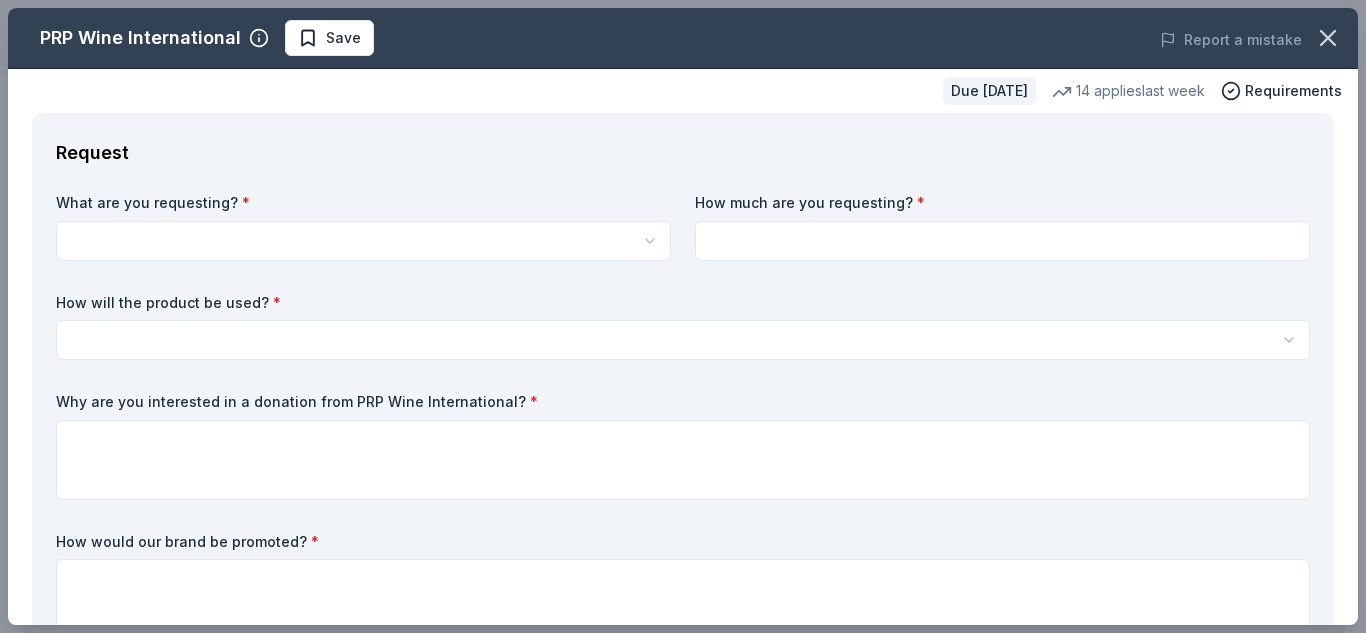 click on "Tu Casa, Inc.  Save Apply Due in 46 days Share PRP Wine International New • 2  reviews 14   applies  last week approval rate donation value Share See more PRP Wine International offers exclusive wines from around the world through in-home wine samplings since 1989, aiming to educate and entertain clients while building personal relationships. What they donate Two in-home wine sampling gift certificates Auction & raffle Donation is small & easy to send to guests Who they donate to  Preferred 501(c)(3) preferred Due in 46 days Apply Save ⚡️ Quick application Usually responds in  around a week Updated  18 days  ago Report a mistake approval rate 20 % approved 30 % declined 50 % no response donation value (average) 20% 70% 0% 10% $xx - $xx $xx - $xx $xx - $xx $xx - $xx Start free Pro trial to view approval rates and average donation values New • 2  reviews Whalen's Heroes February 2025 • Approved They sent 2 Gift certificates via email. Almost Home Chicago Inc.  February 2024 • Approved Leave a review" at bounding box center (683, 316) 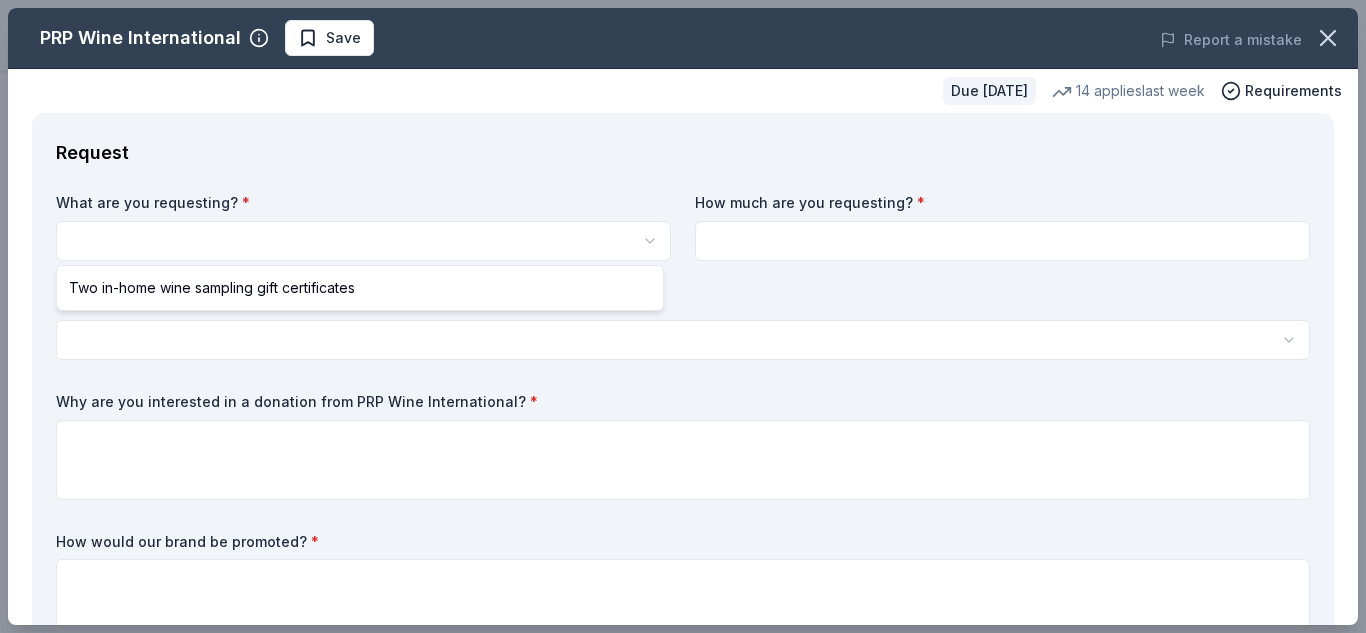 select on "Two in-home wine sampling gift certificates" 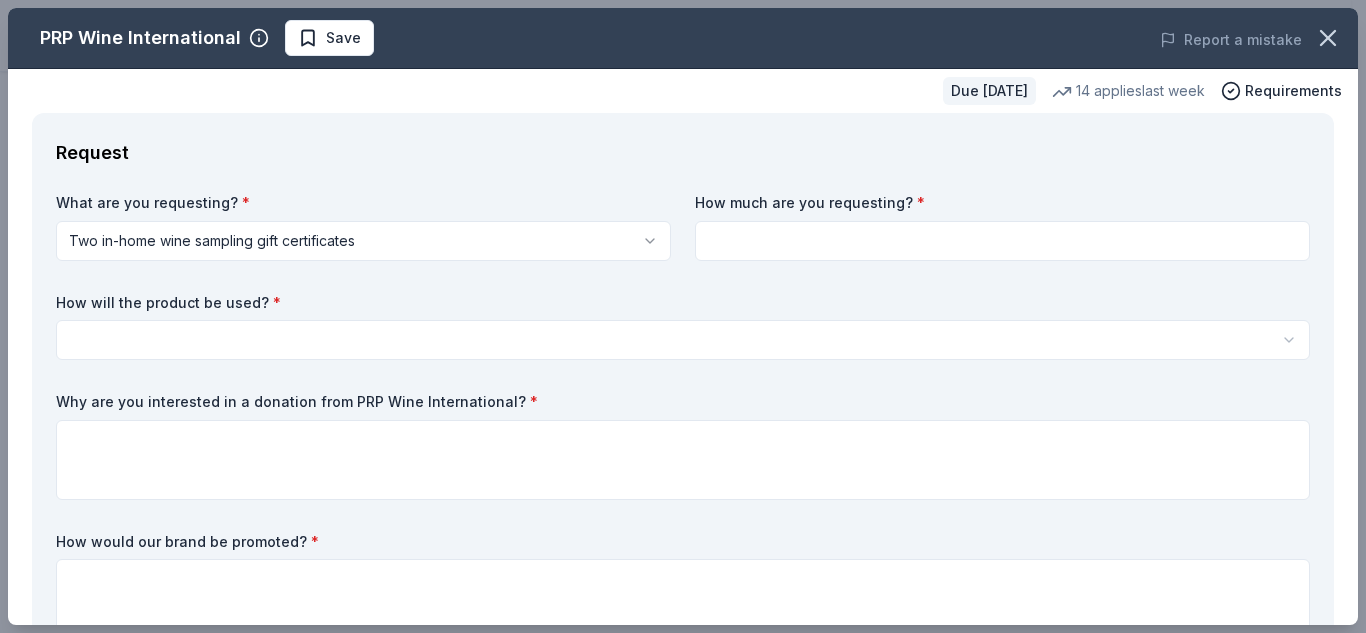 click on "Tu Casa, Inc.  Save Apply Due in 46 days Share PRP Wine International New • 2  reviews 14   applies  last week approval rate donation value Share See more PRP Wine International offers exclusive wines from around the world through in-home wine samplings since 1989, aiming to educate and entertain clients while building personal relationships. What they donate Two in-home wine sampling gift certificates Auction & raffle Donation is small & easy to send to guests Who they donate to  Preferred 501(c)(3) preferred Due in 46 days Apply Save ⚡️ Quick application Usually responds in  around a week Updated  18 days  ago Report a mistake approval rate 20 % approved 30 % declined 50 % no response donation value (average) 20% 70% 0% 10% $xx - $xx $xx - $xx $xx - $xx $xx - $xx Start free Pro trial to view approval rates and average donation values New • 2  reviews Whalen's Heroes February 2025 • Approved They sent 2 Gift certificates via email. Almost Home Chicago Inc.  February 2024 • Approved Leave a review" at bounding box center (683, 316) 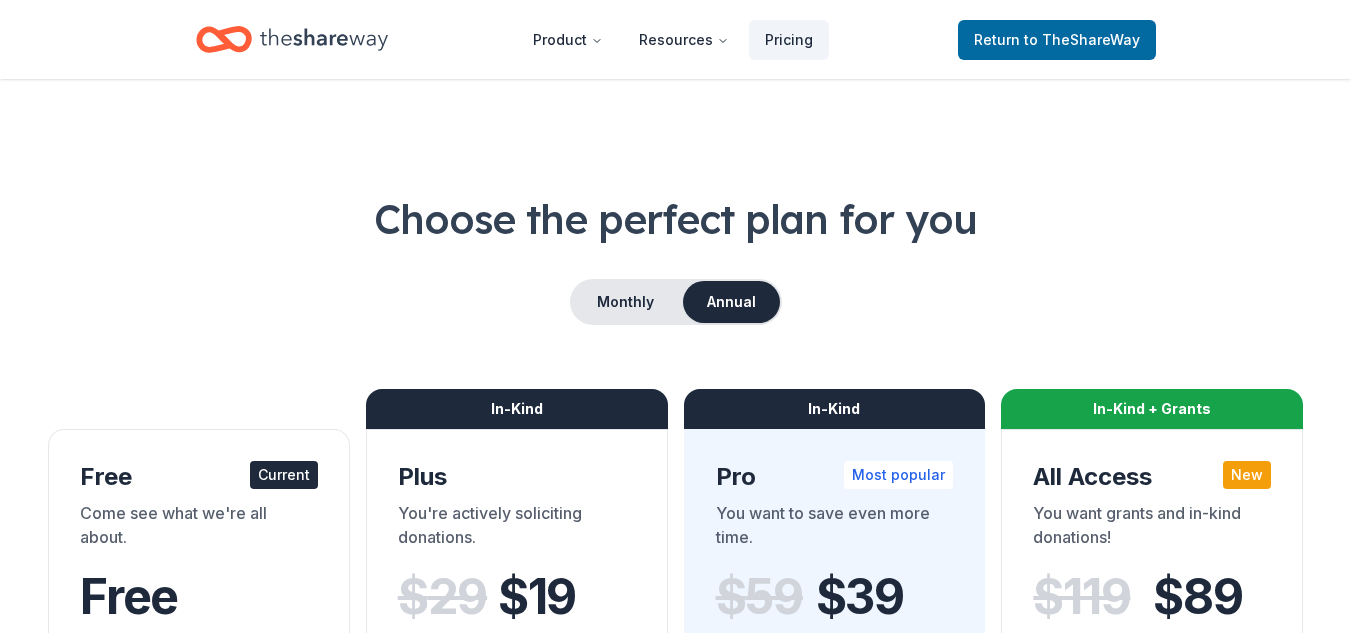 scroll, scrollTop: 0, scrollLeft: 0, axis: both 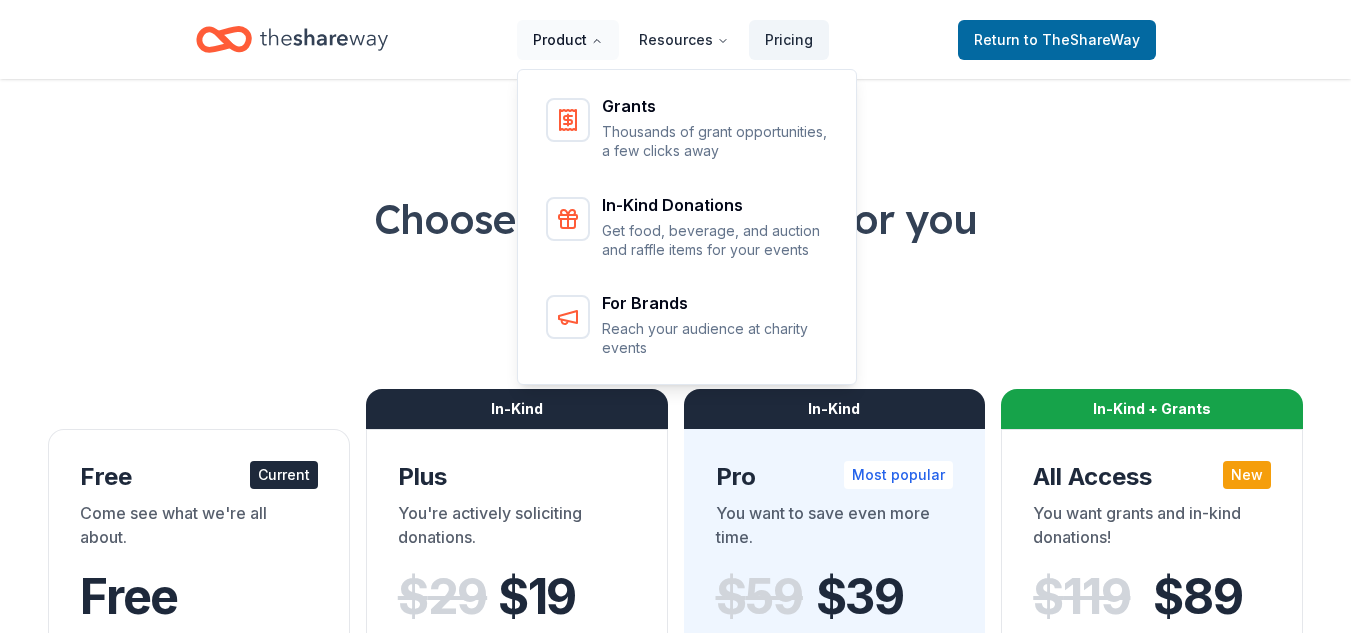 click on "Product" at bounding box center (568, 40) 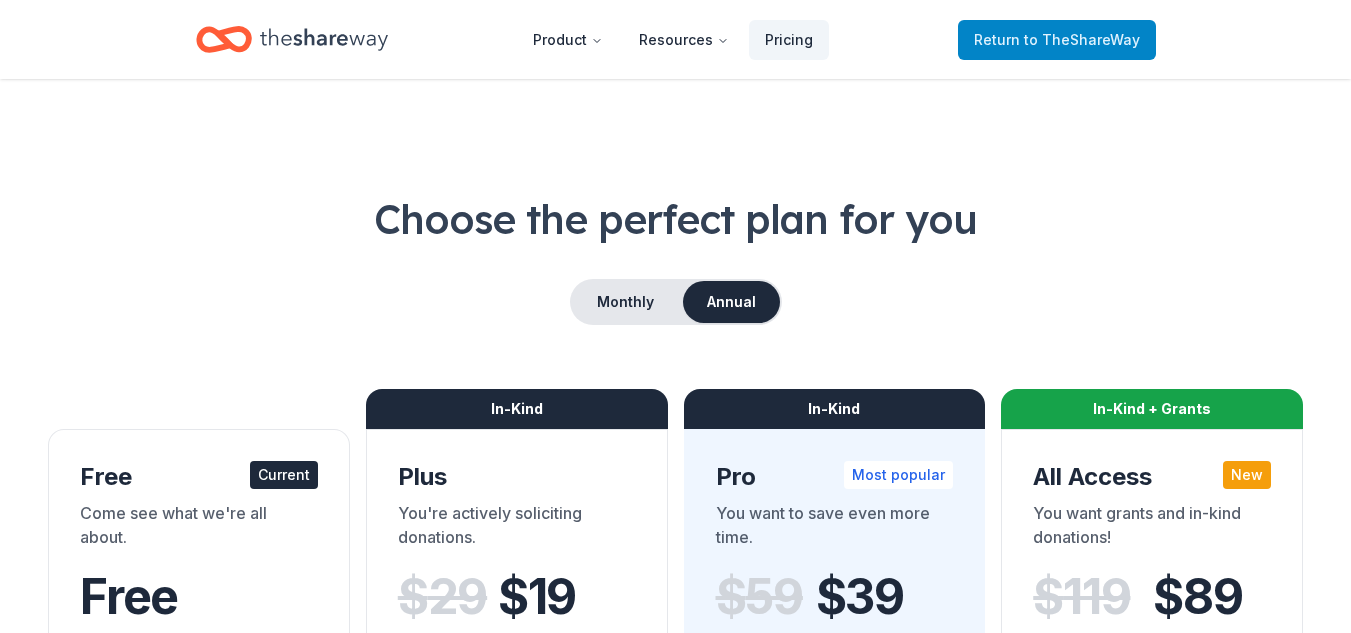 click on "Return to TheShareWay" at bounding box center [1057, 40] 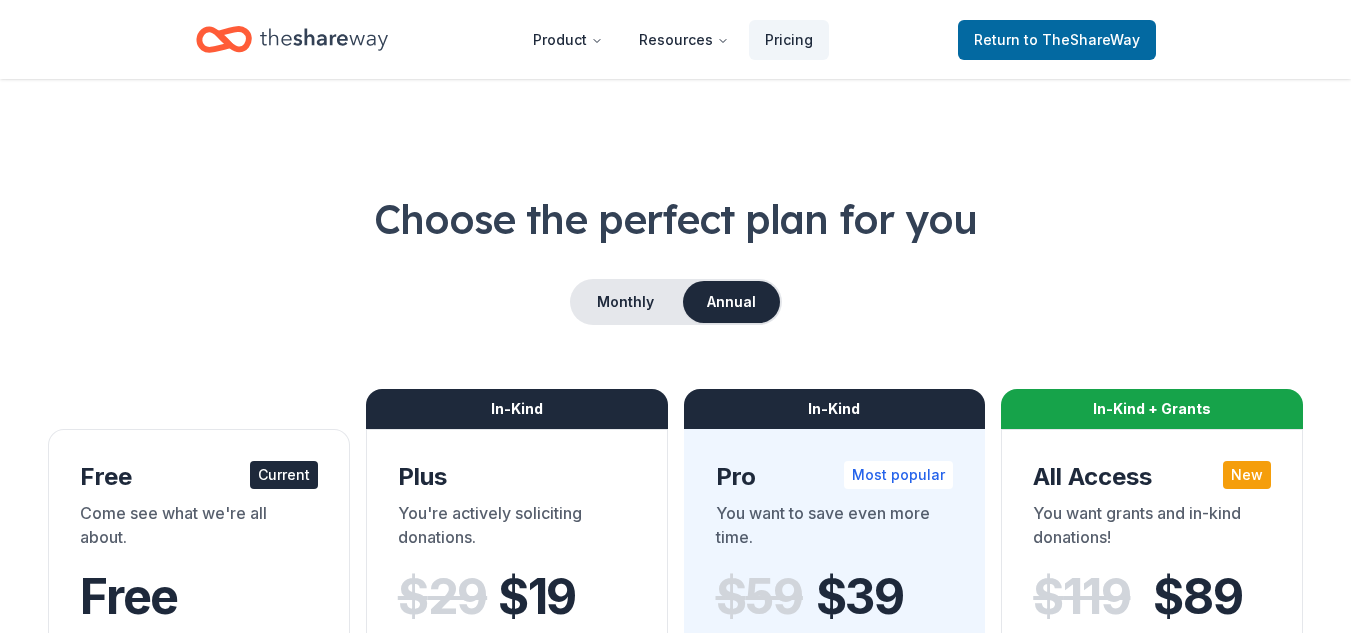 click on "Free Current" at bounding box center [199, 477] 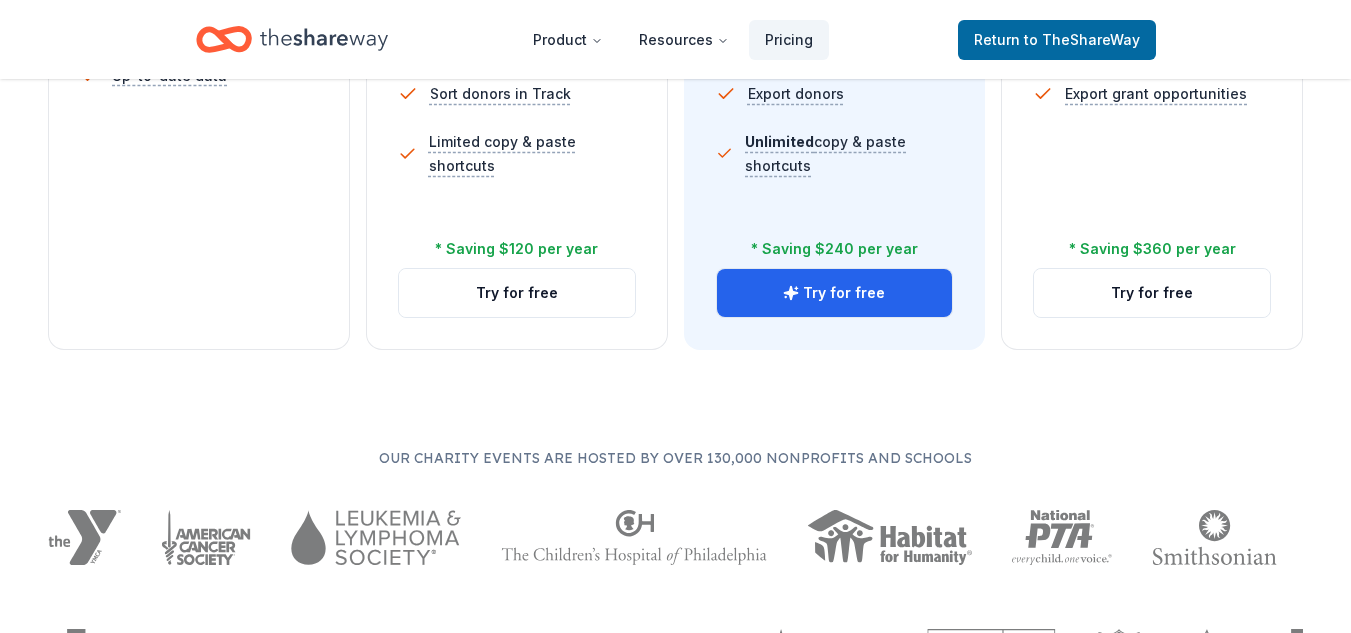 scroll, scrollTop: 789, scrollLeft: 0, axis: vertical 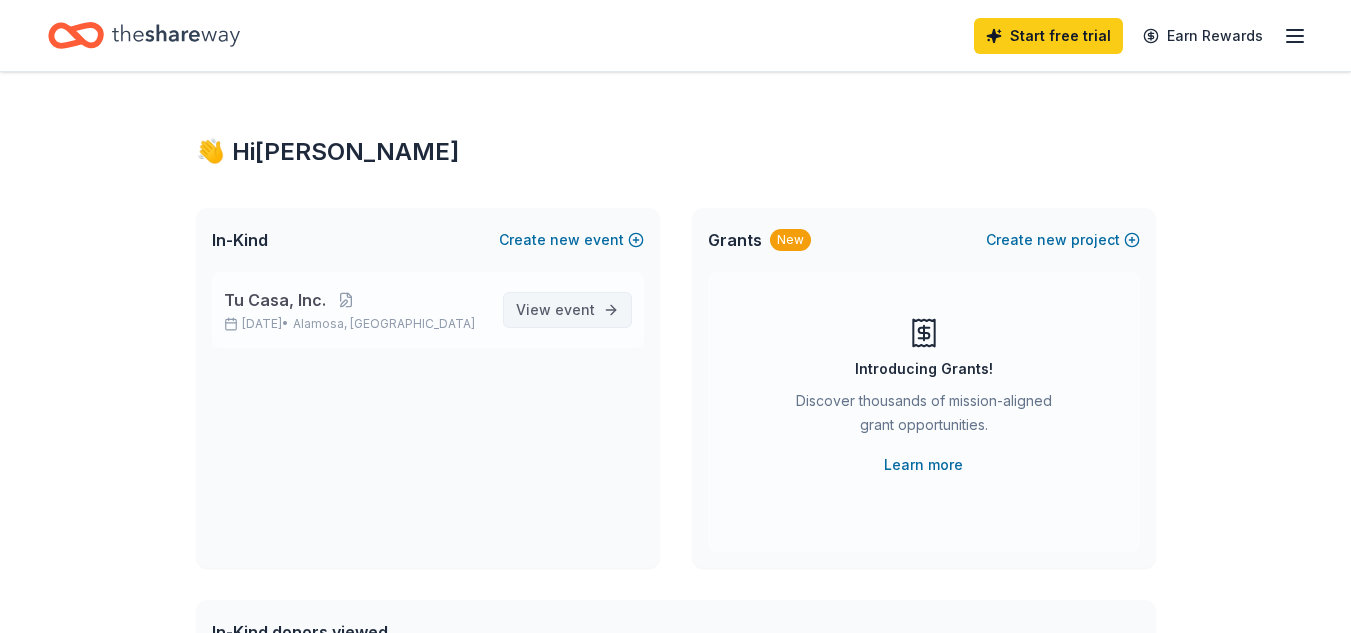 click on "View   event" at bounding box center (567, 310) 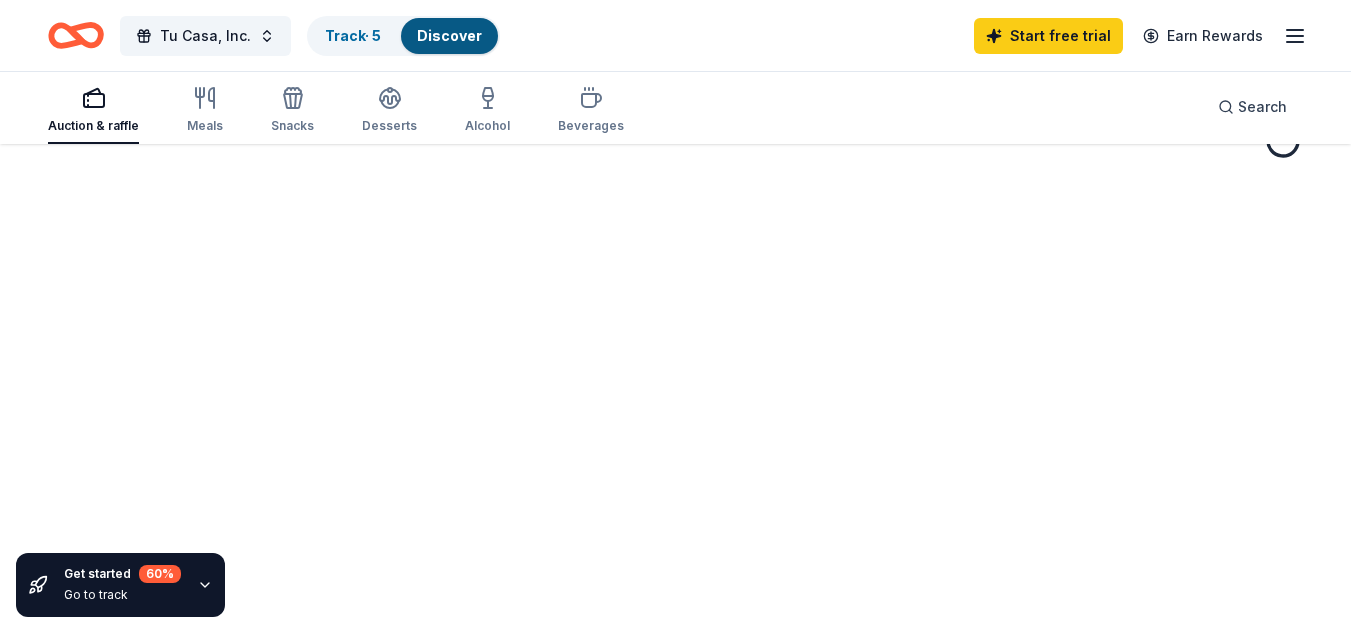 scroll, scrollTop: 0, scrollLeft: 0, axis: both 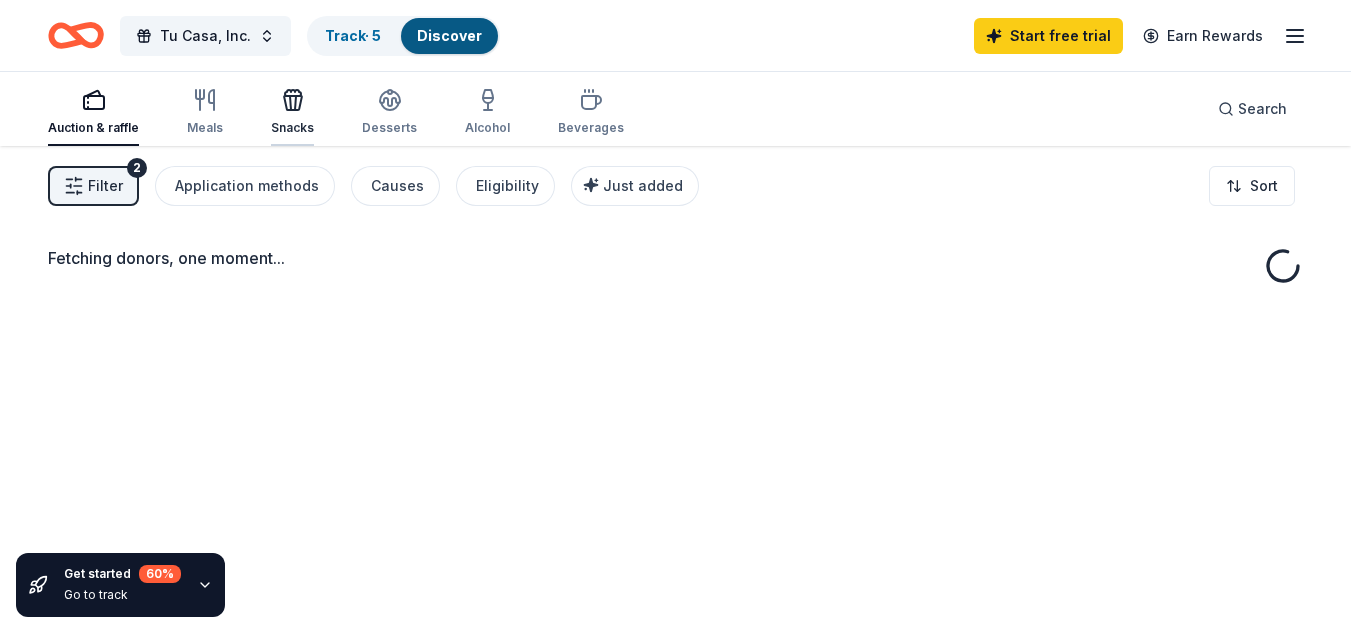 click on "Snacks" at bounding box center [292, 112] 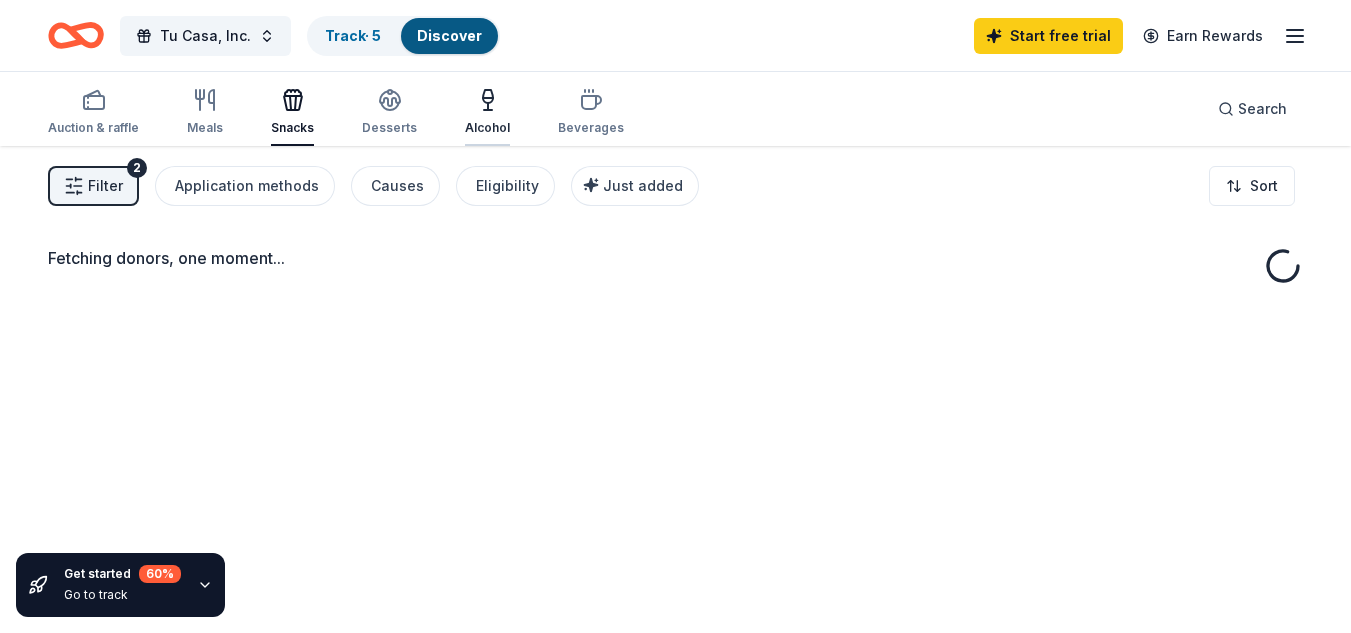 click on "Alcohol" at bounding box center (487, 128) 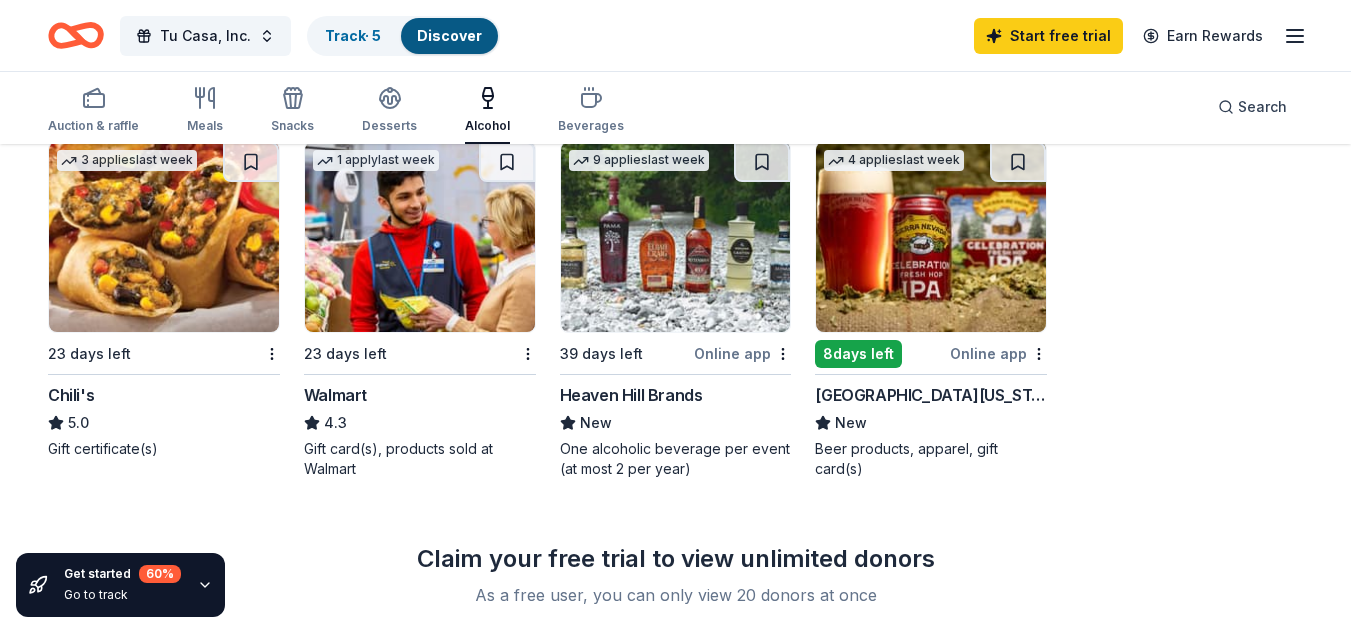 scroll, scrollTop: 1000, scrollLeft: 0, axis: vertical 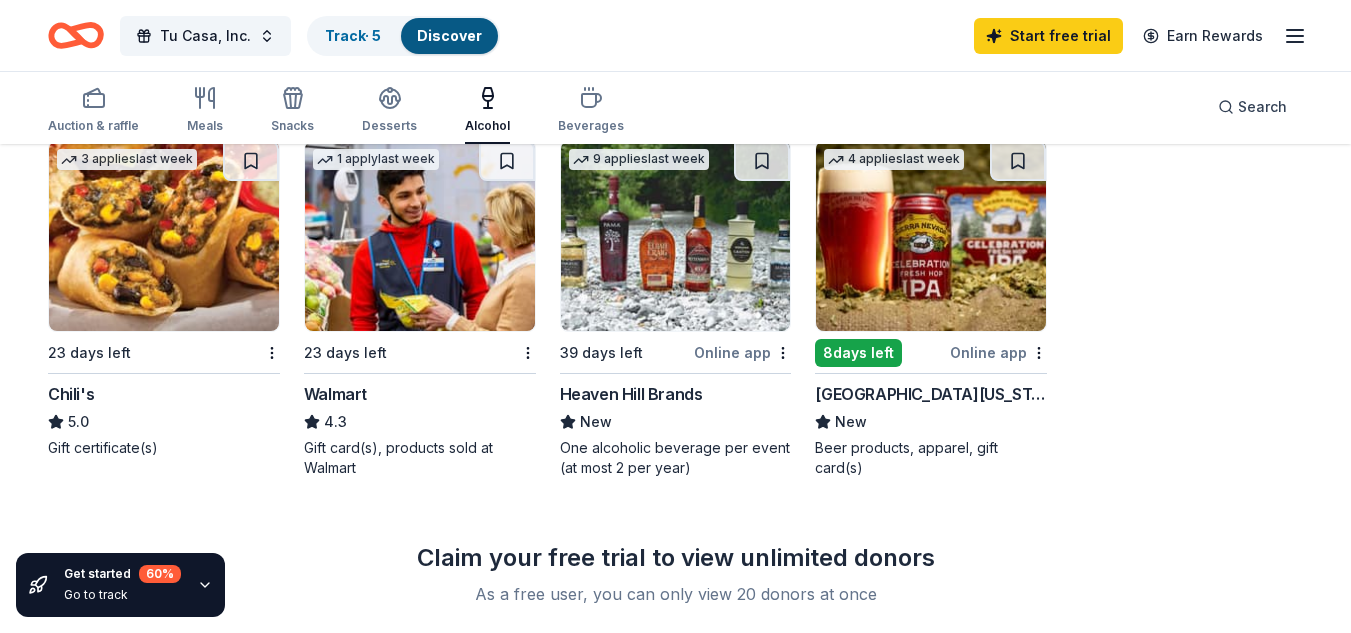 click on "Heaven Hill Brands" at bounding box center [631, 394] 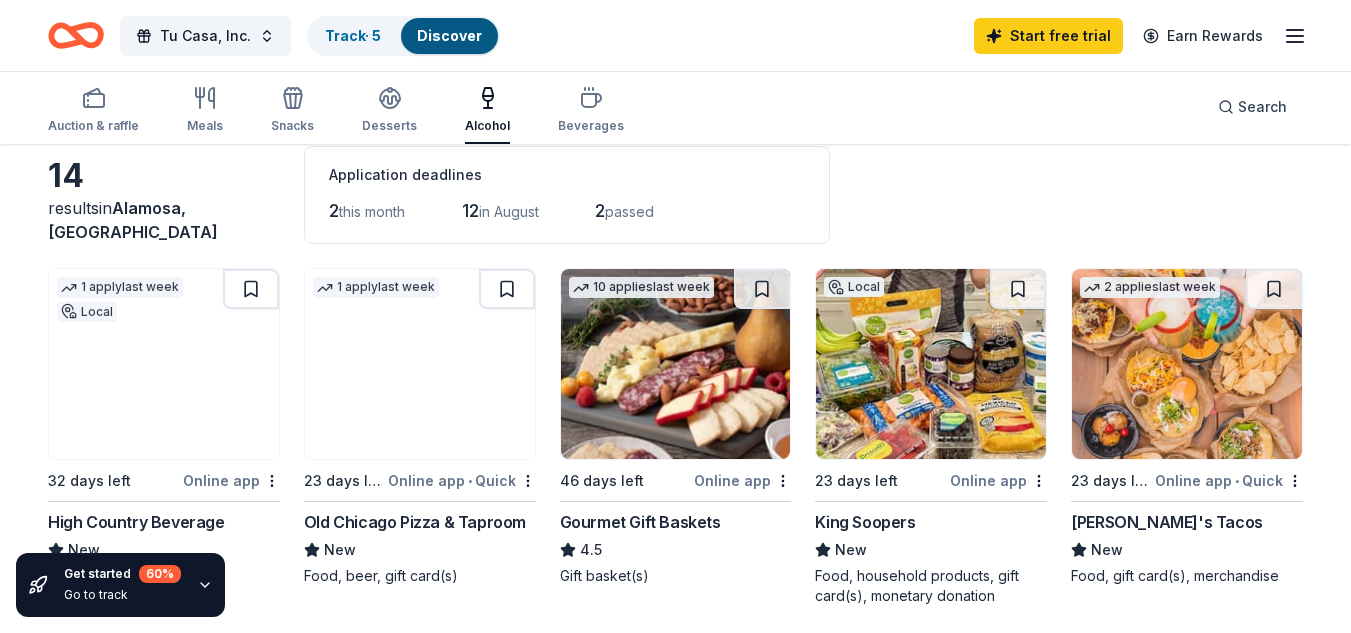scroll, scrollTop: 0, scrollLeft: 0, axis: both 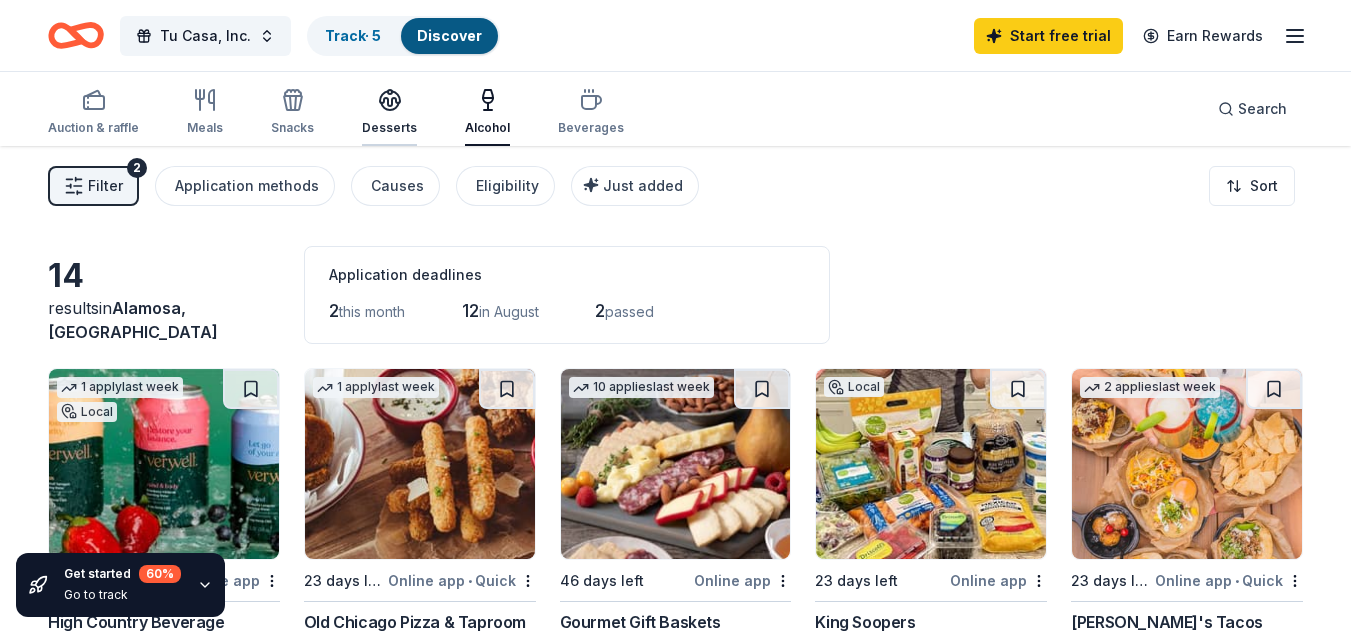 click on "Desserts" at bounding box center [389, 128] 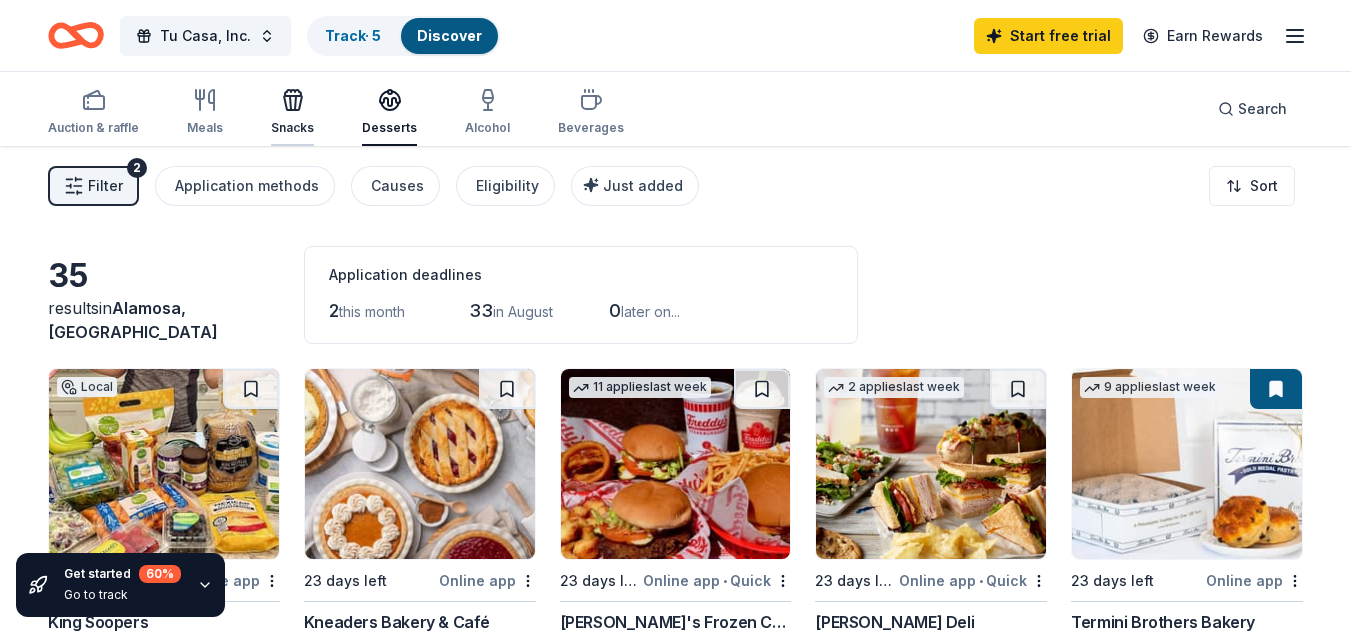 click on "Snacks" at bounding box center (292, 128) 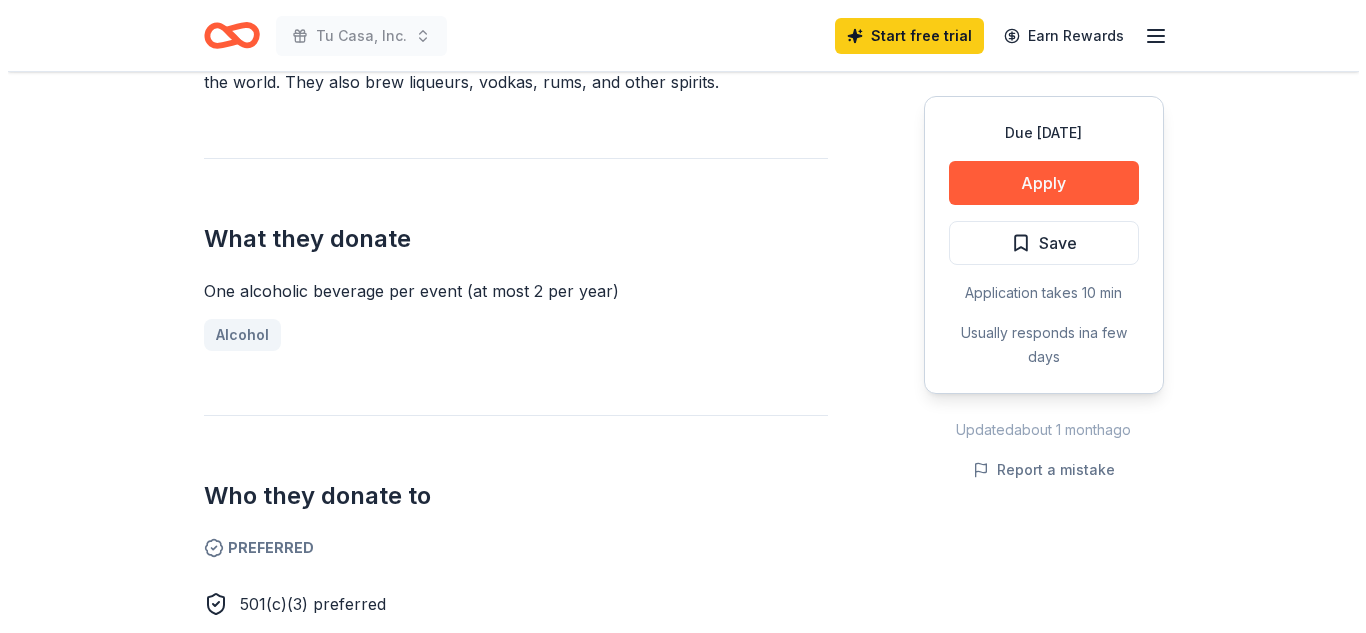 scroll, scrollTop: 900, scrollLeft: 0, axis: vertical 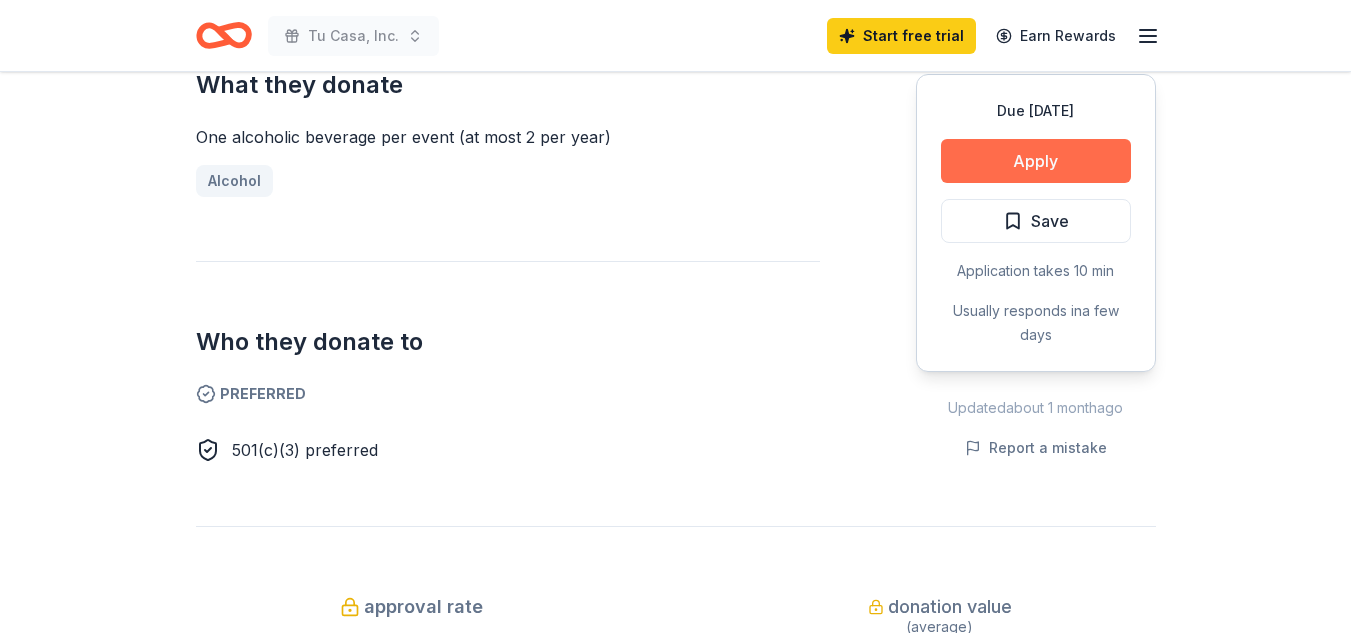 click on "Apply" at bounding box center (1036, 161) 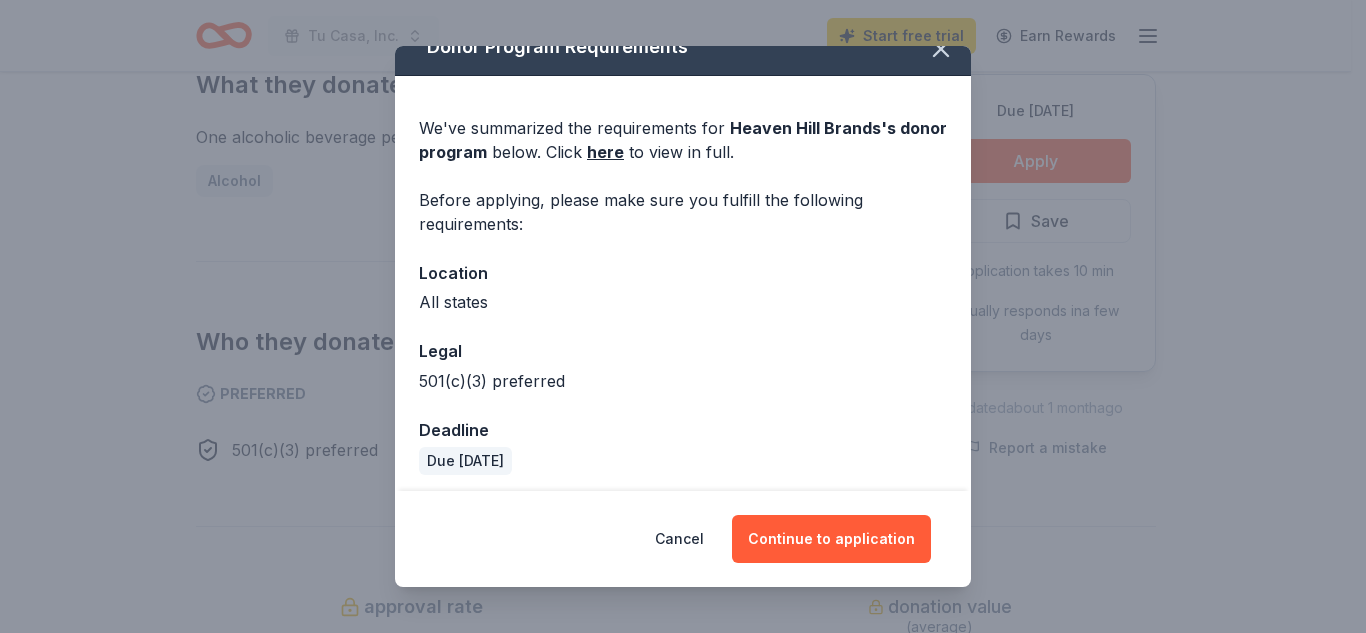 scroll, scrollTop: 35, scrollLeft: 0, axis: vertical 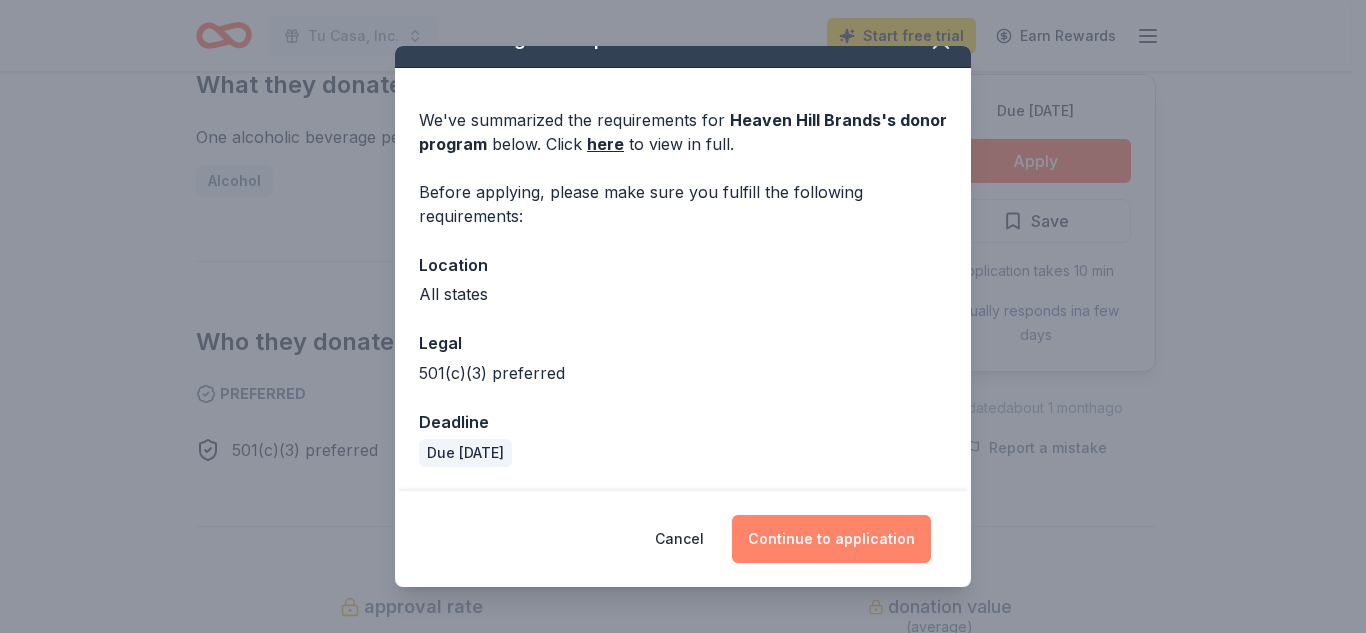 click on "Continue to application" at bounding box center [831, 539] 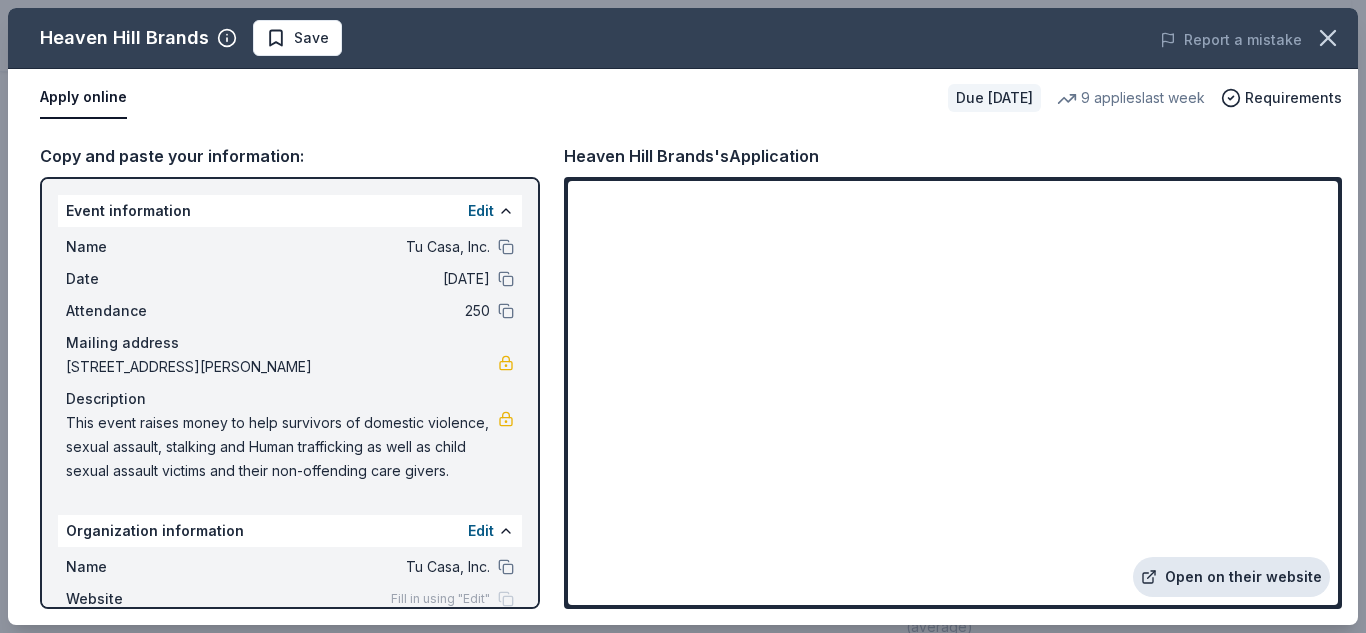 click on "Open on their website" at bounding box center [1231, 577] 